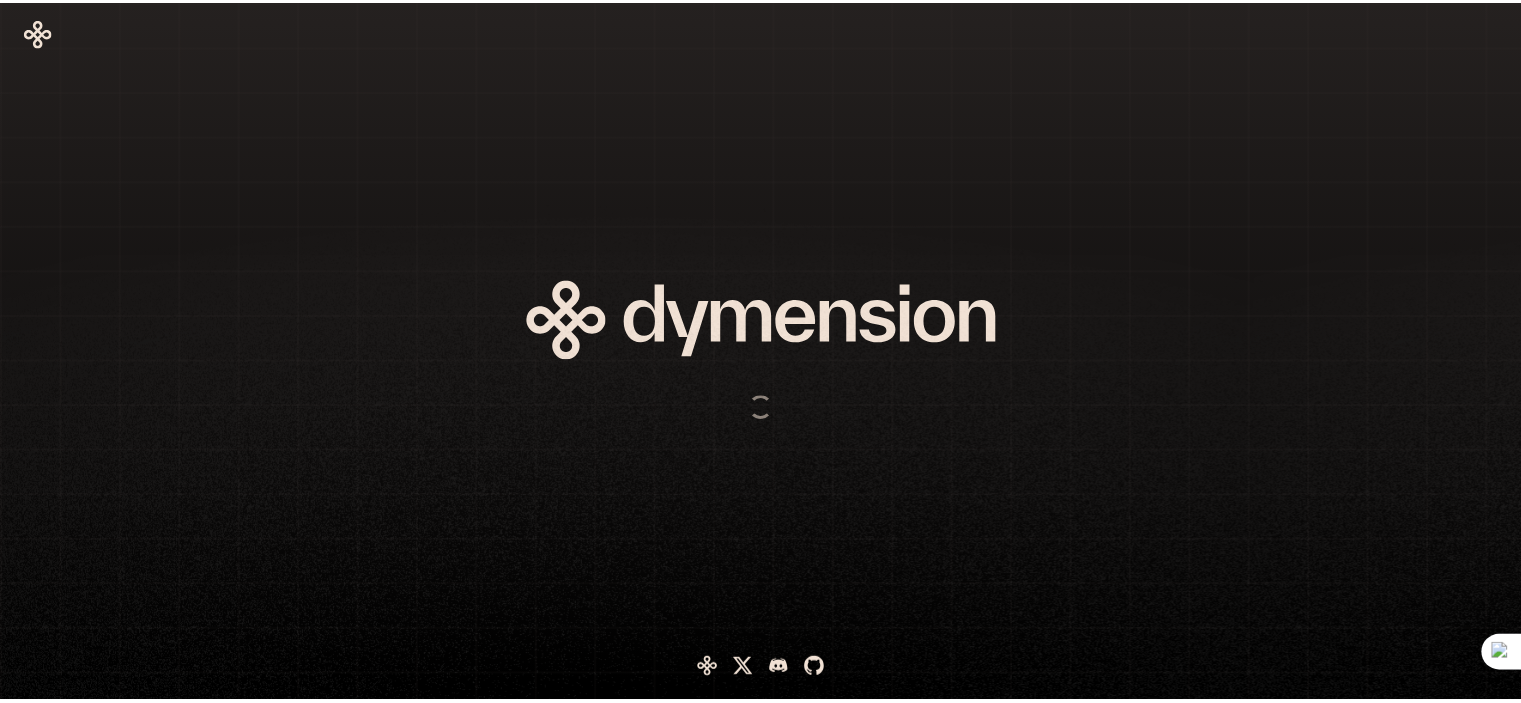 scroll, scrollTop: 0, scrollLeft: 0, axis: both 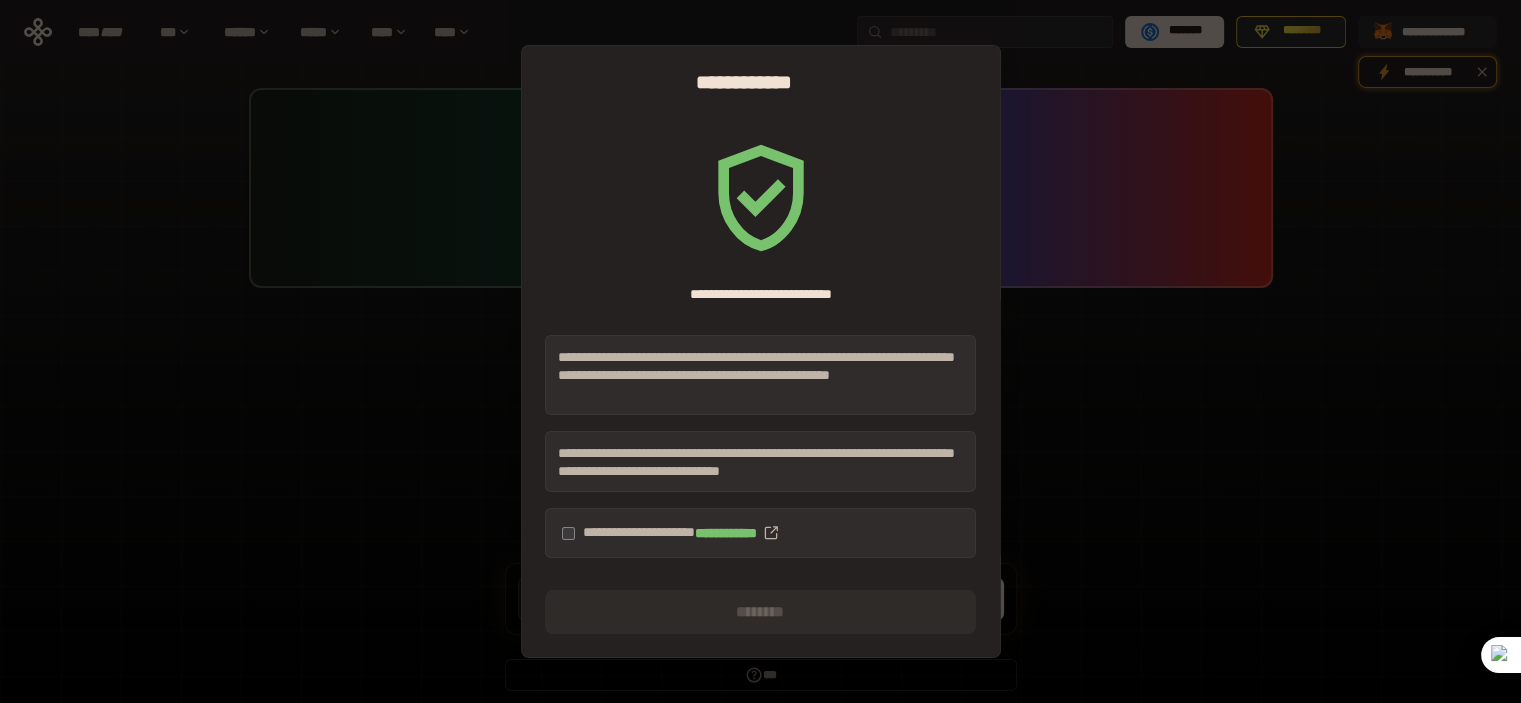 click on "**********" at bounding box center (760, 533) 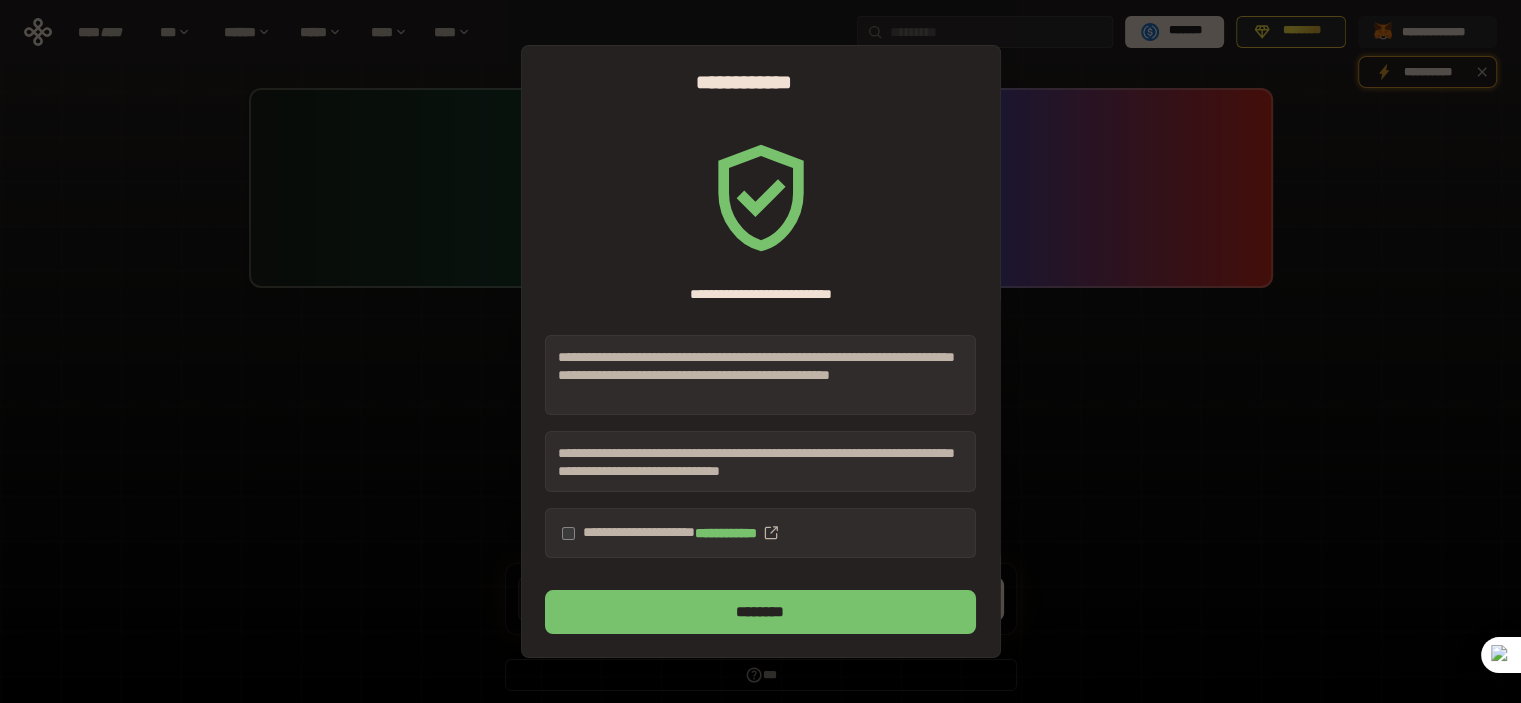click on "********" at bounding box center [760, 612] 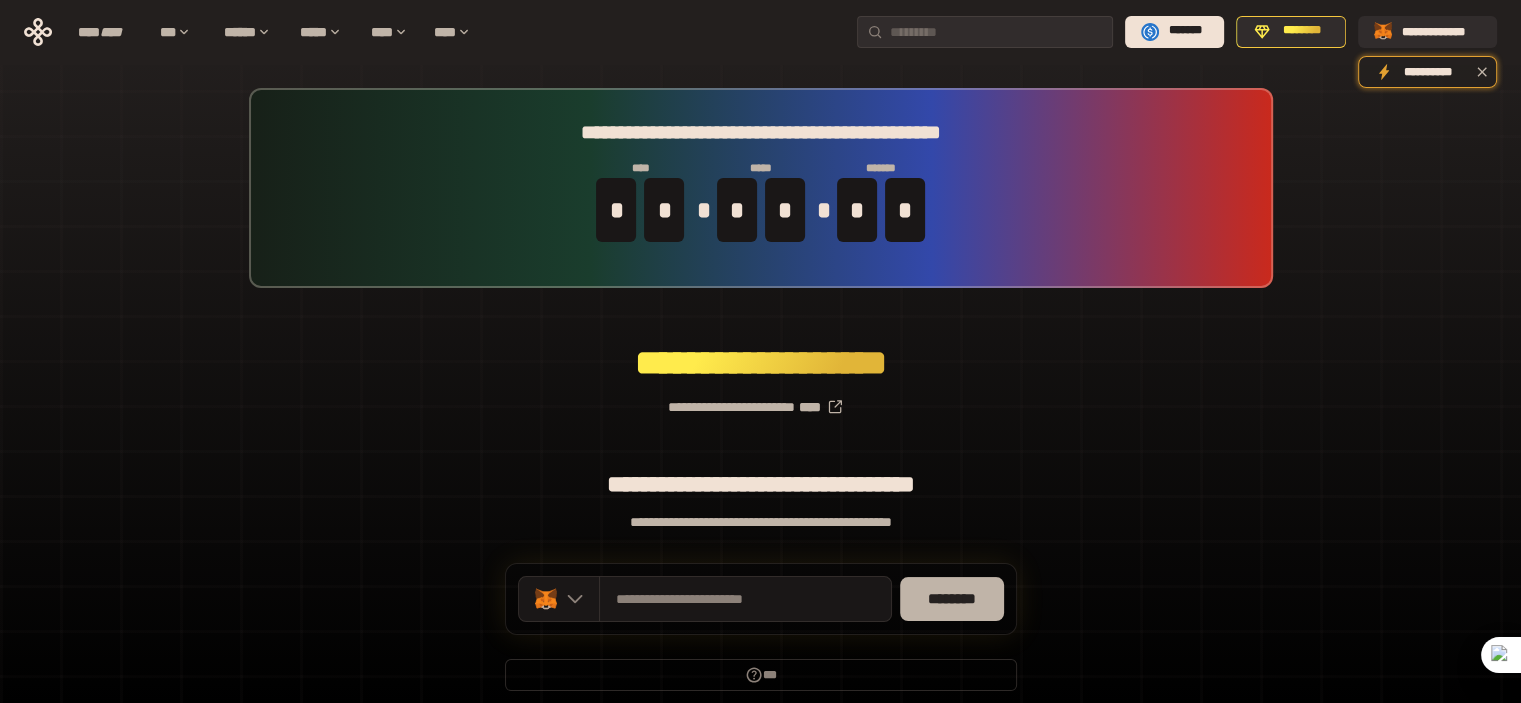 click on "********" at bounding box center (952, 599) 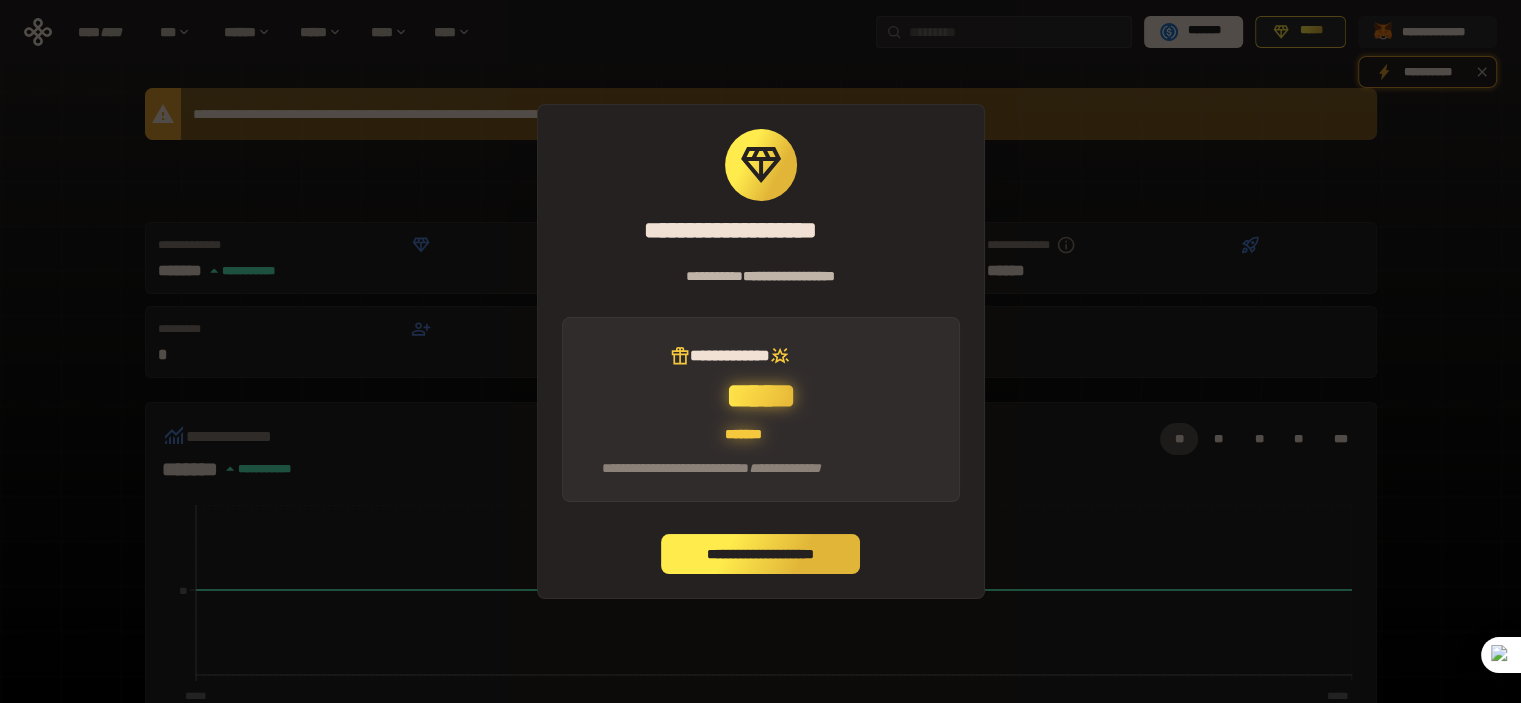 click on "**********" at bounding box center [761, 554] 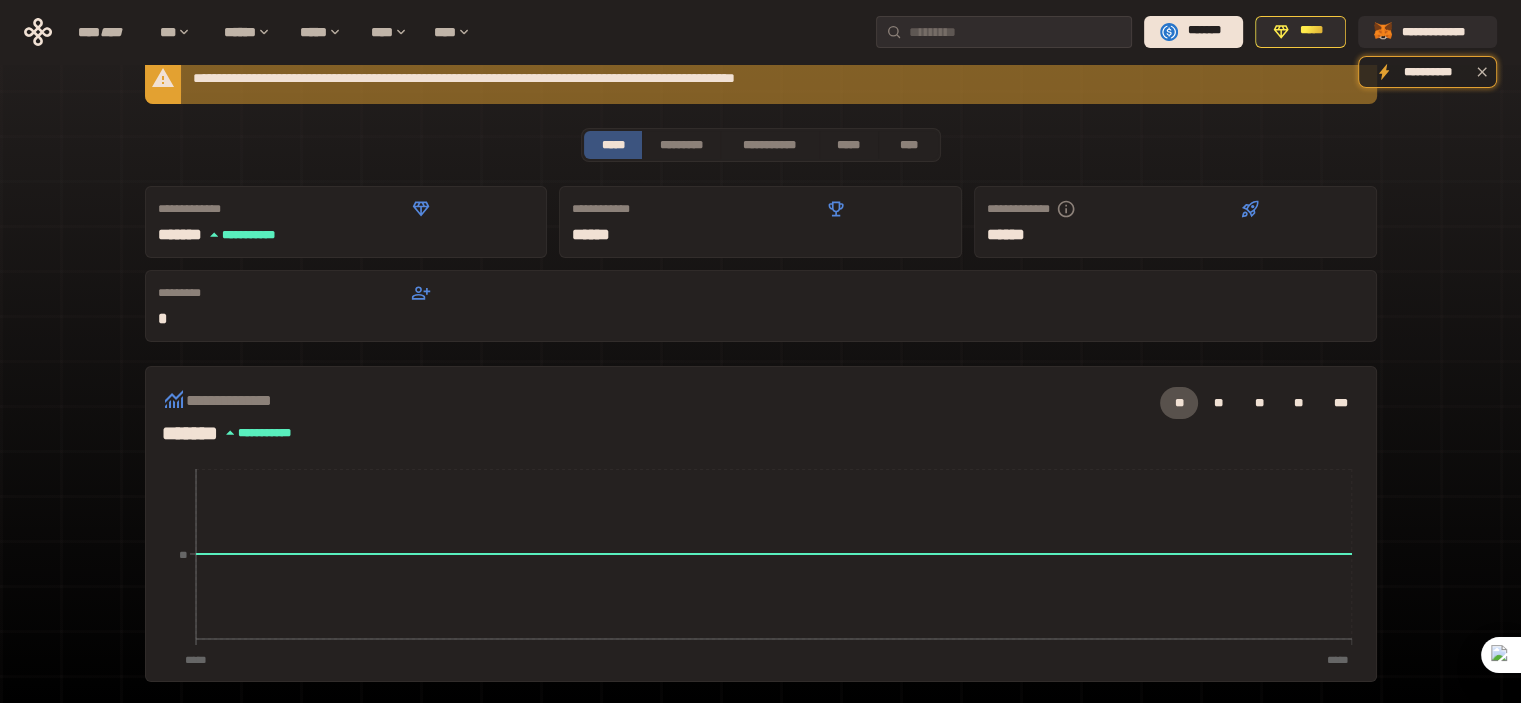 scroll, scrollTop: 0, scrollLeft: 0, axis: both 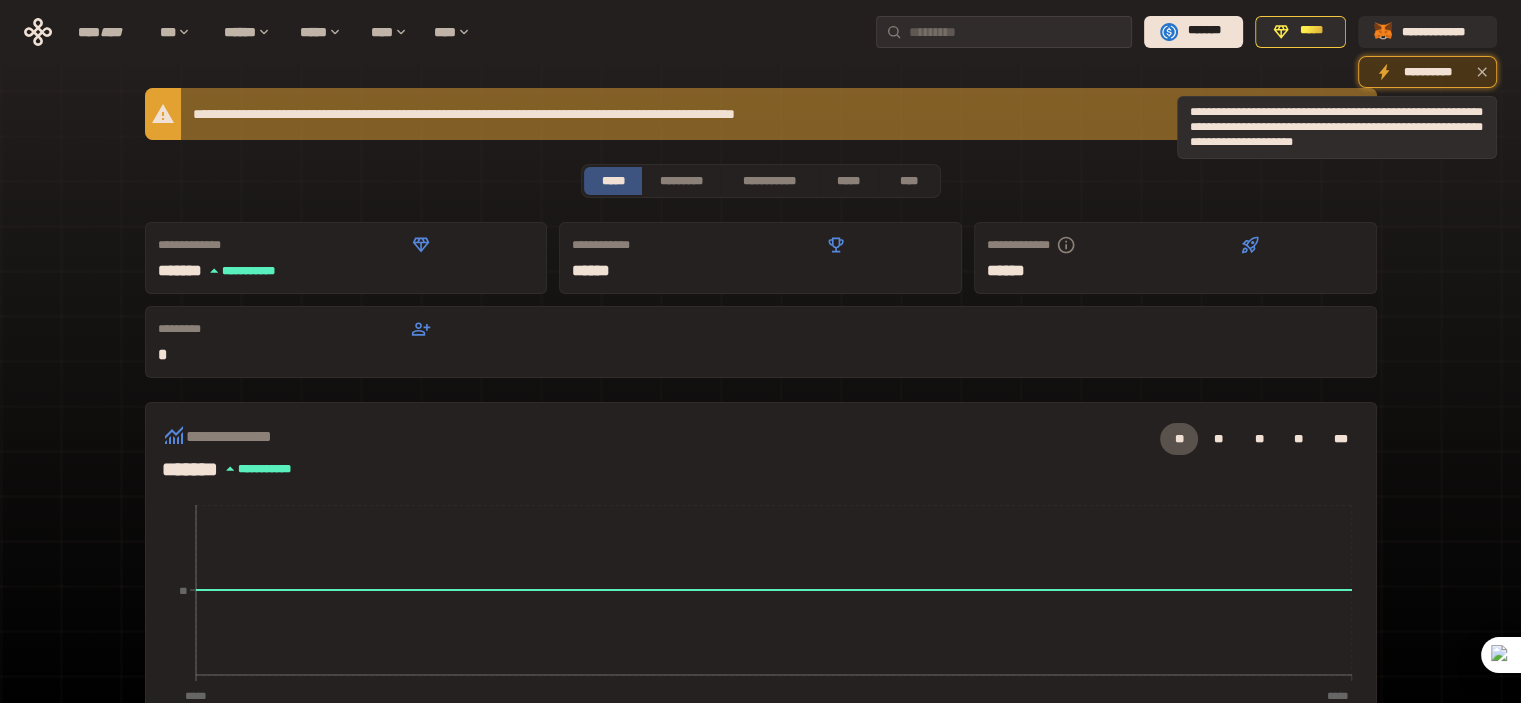 click on "**********" at bounding box center (1427, 72) 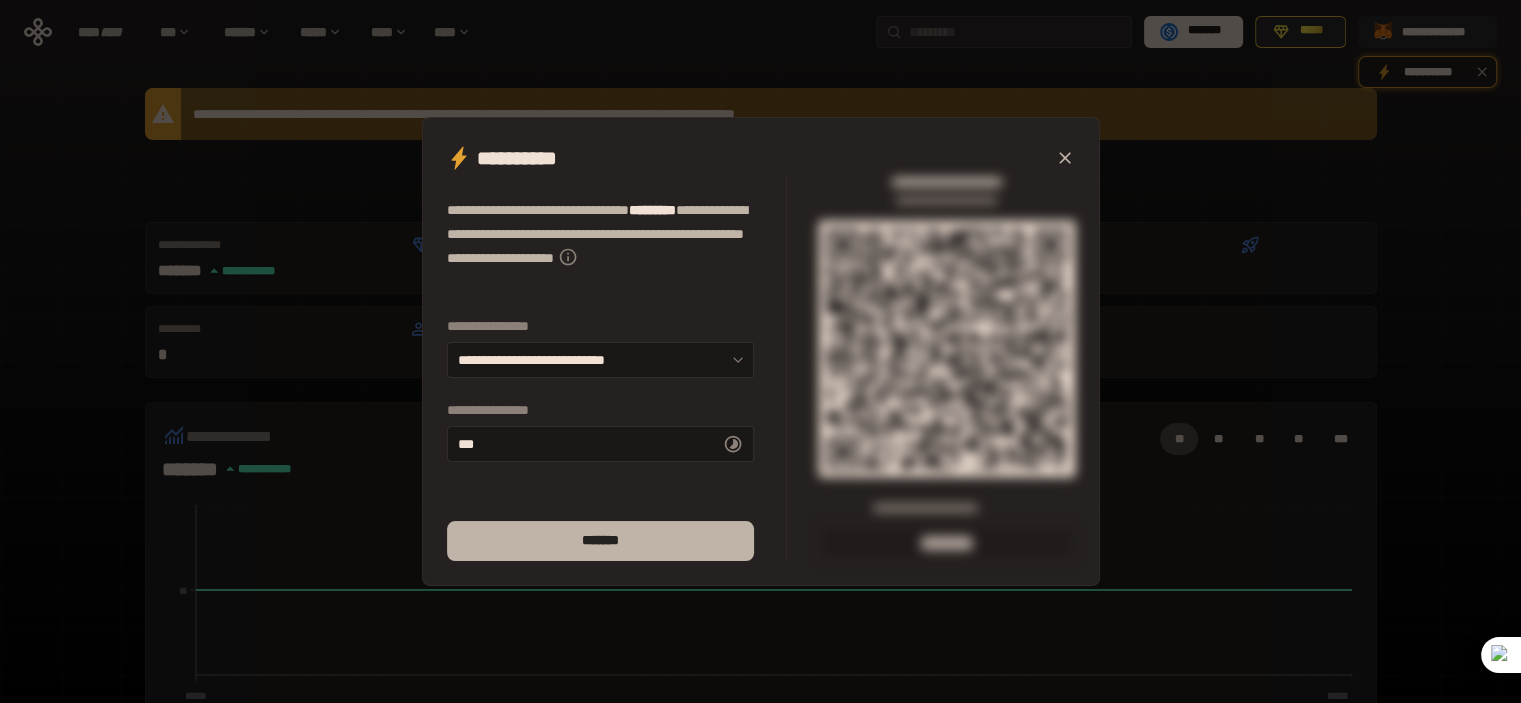 click on "*******" at bounding box center [600, 541] 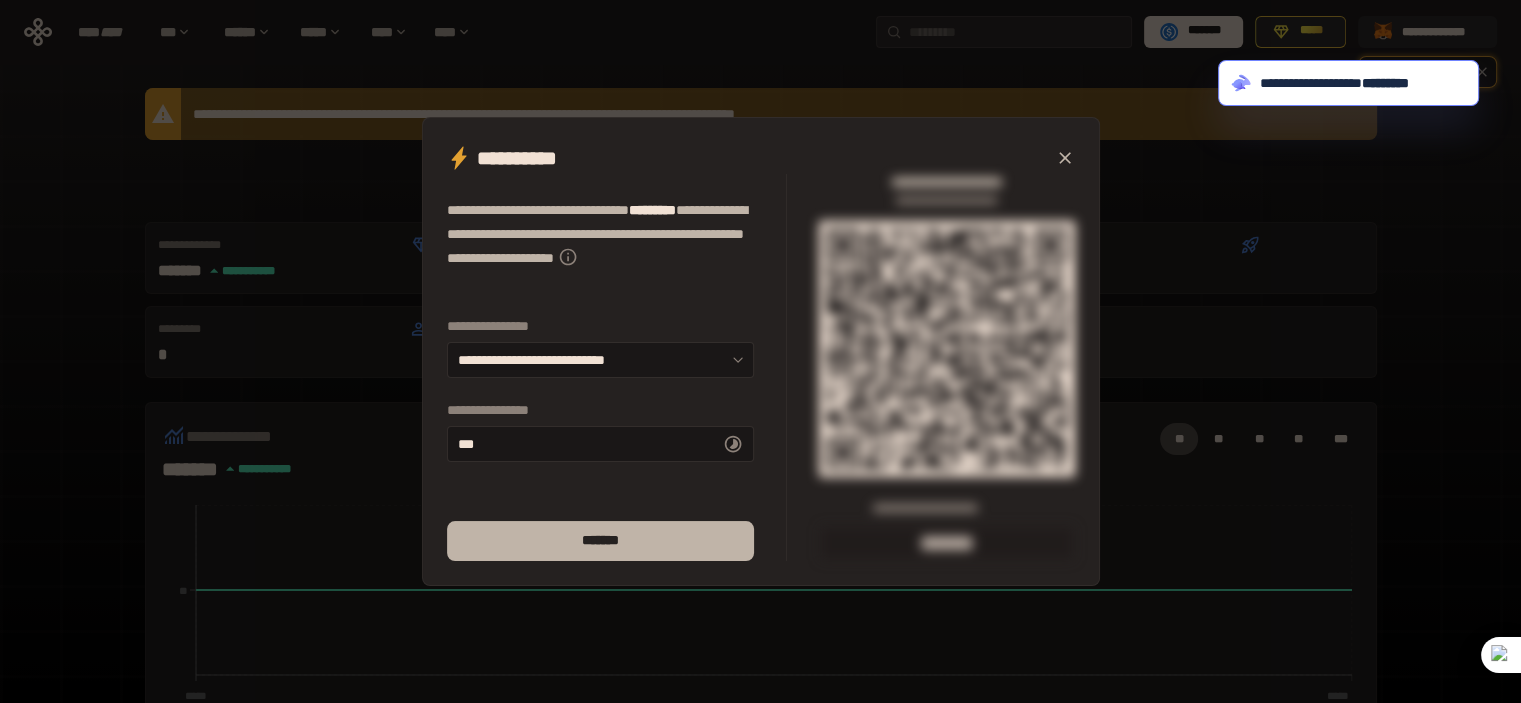 click on "*******" at bounding box center [600, 541] 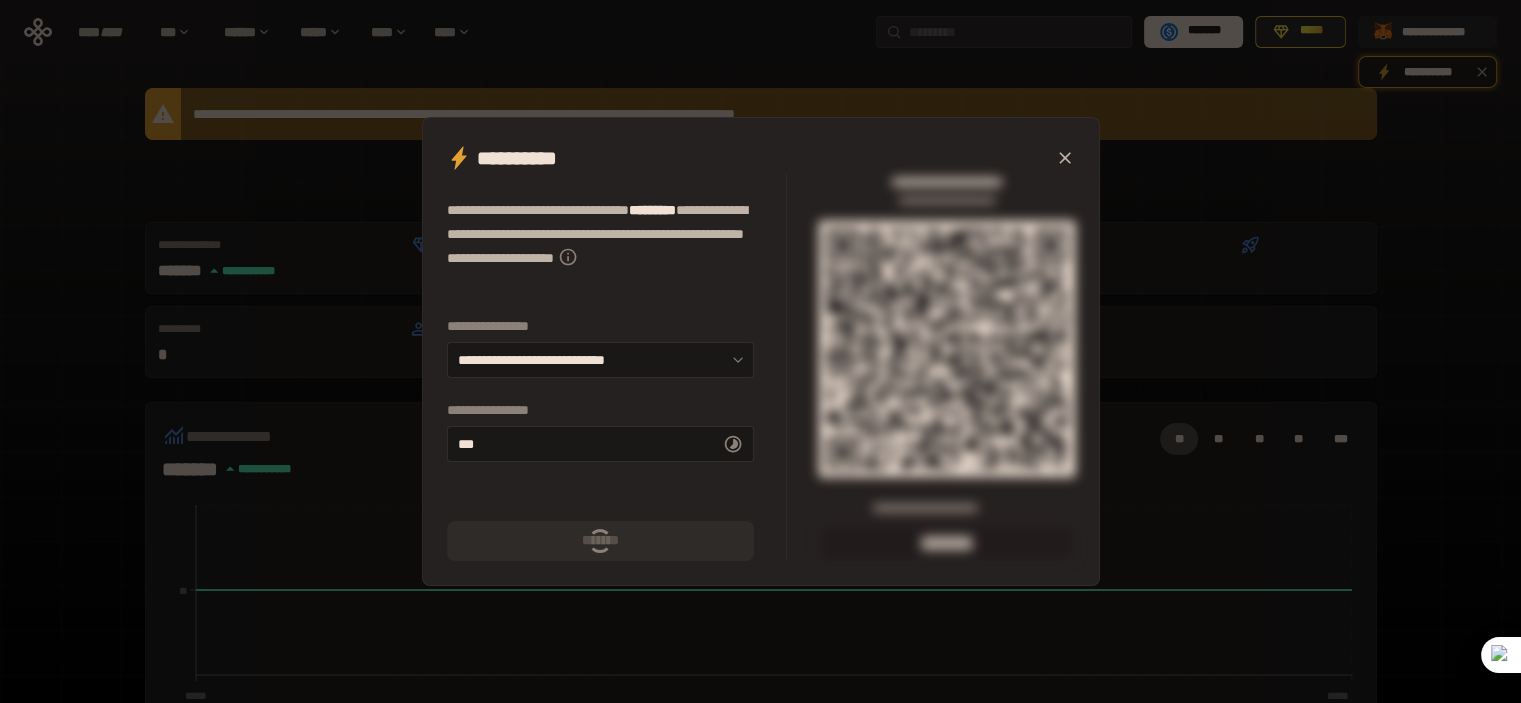 type on "******" 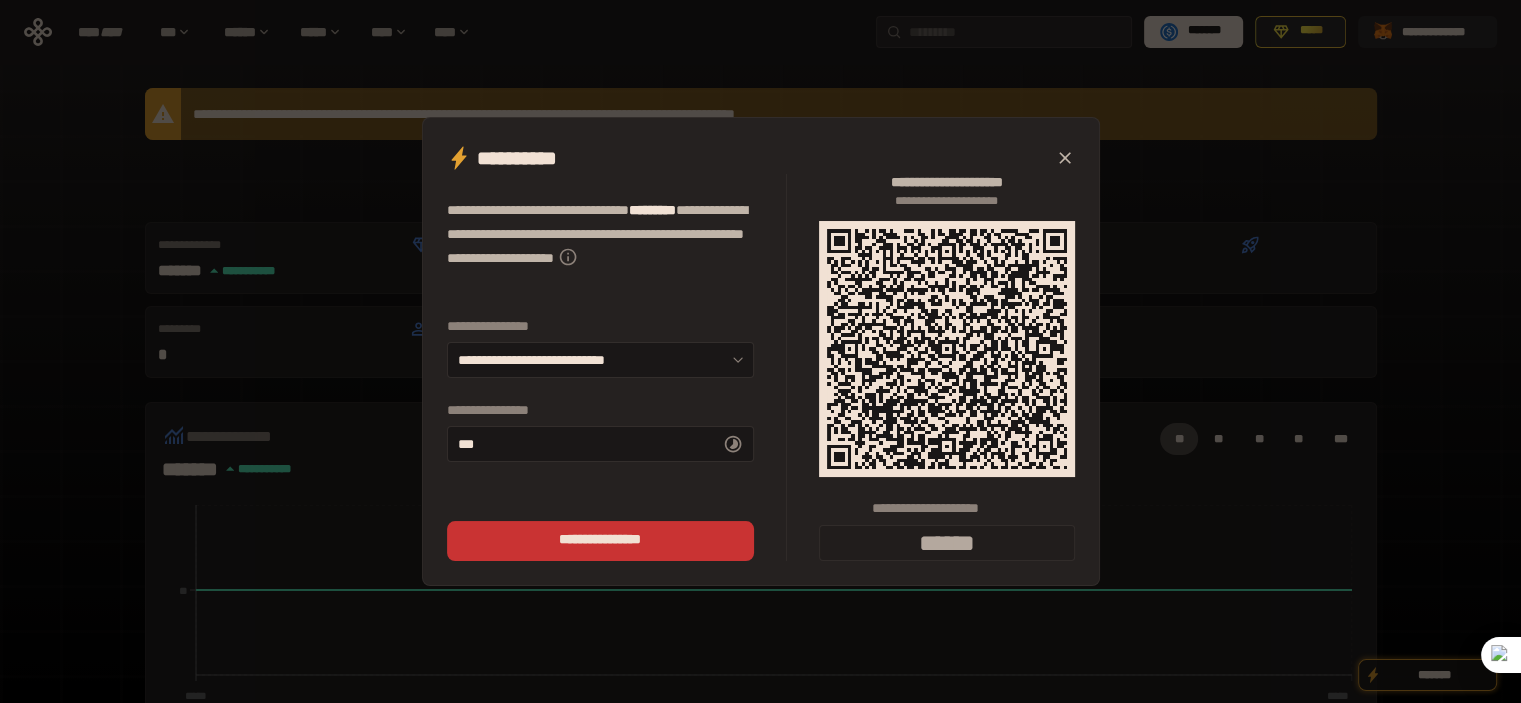 drag, startPoint x: 446, startPoint y: 201, endPoint x: 641, endPoint y: 277, distance: 209.28688 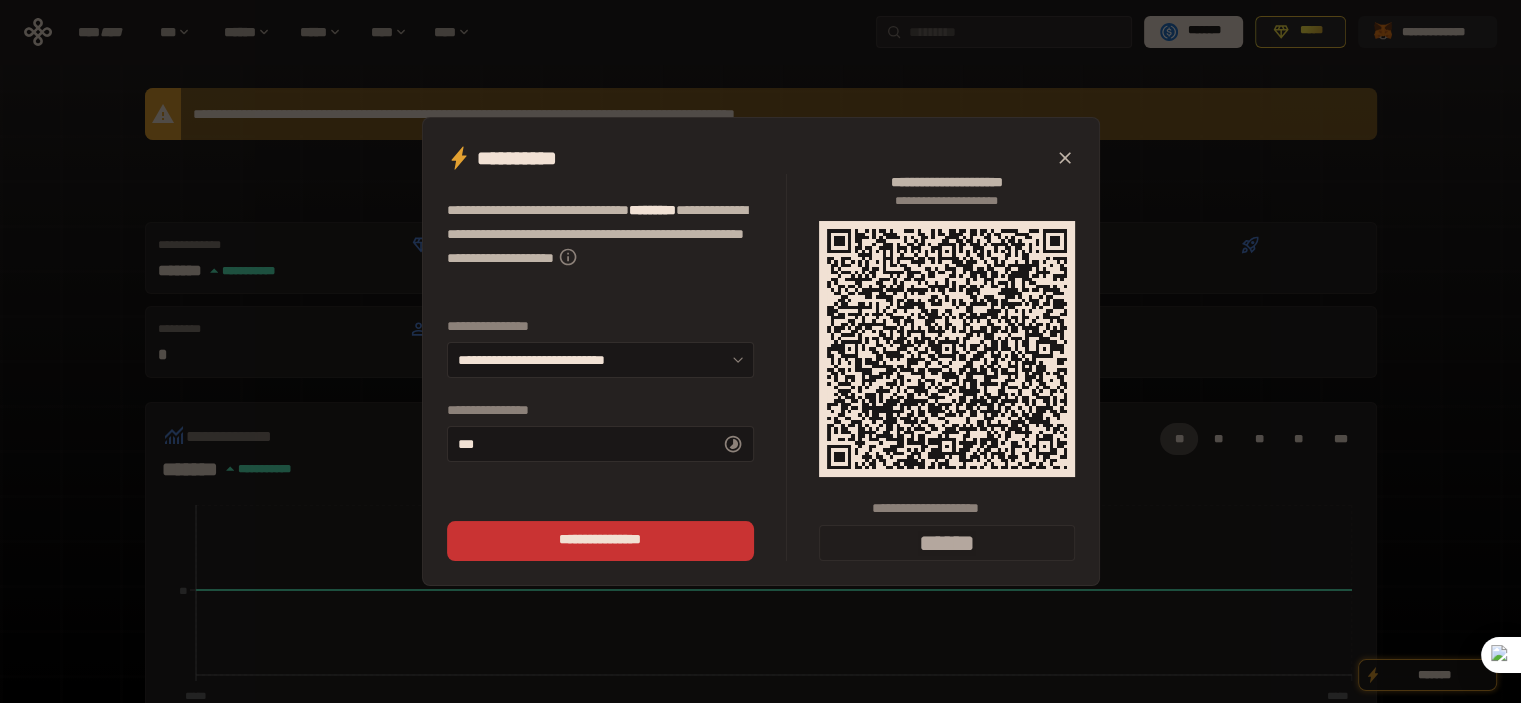 click on "**********" at bounding box center [600, 246] 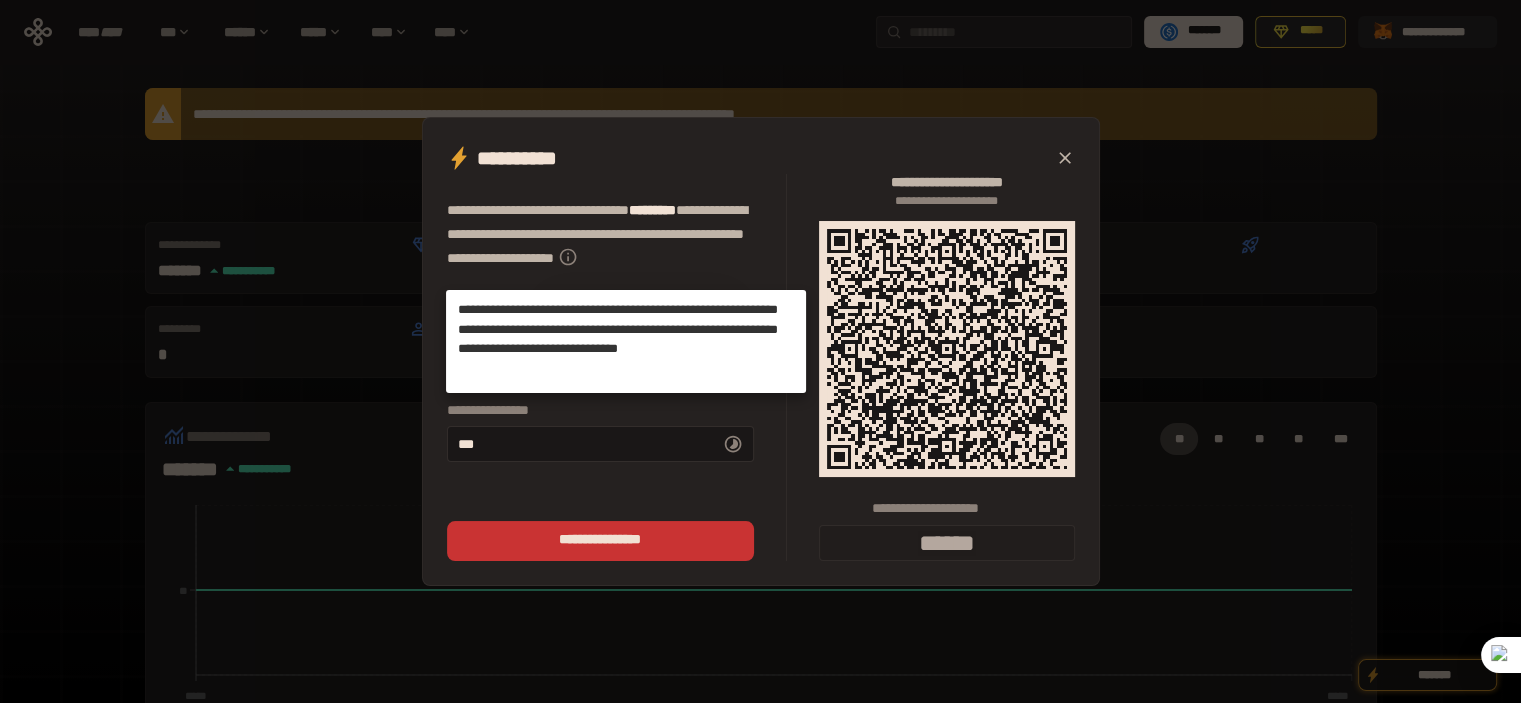 click 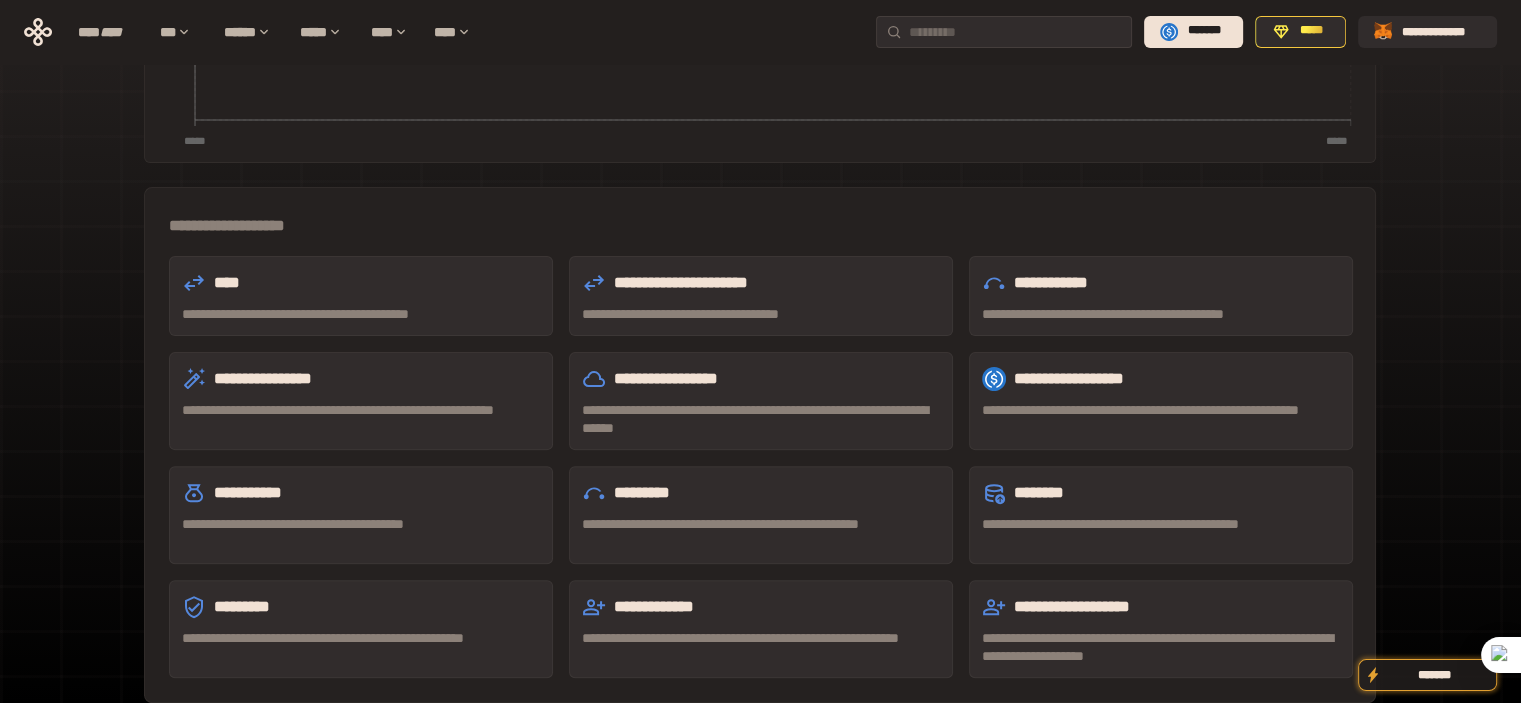 scroll, scrollTop: 560, scrollLeft: 0, axis: vertical 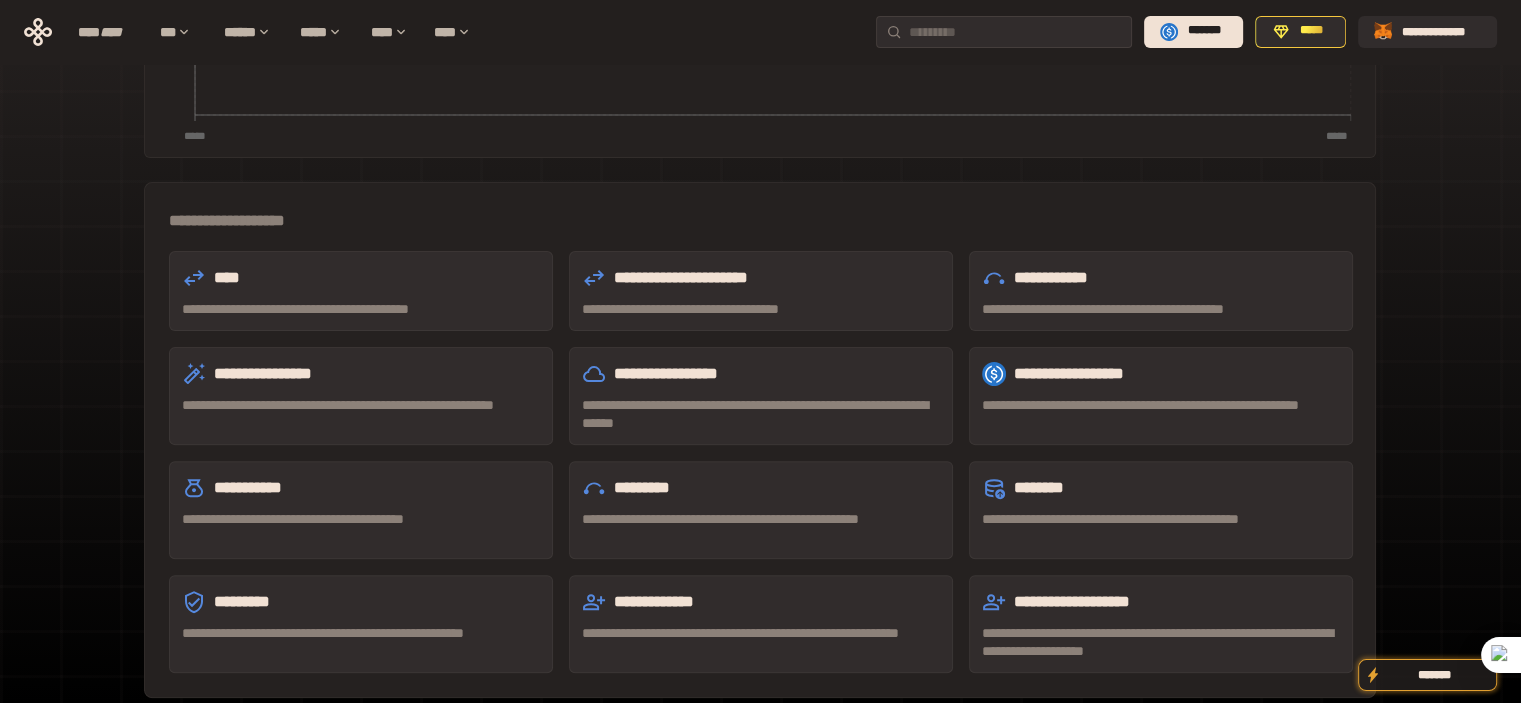 click on "**********" at bounding box center [1161, 519] 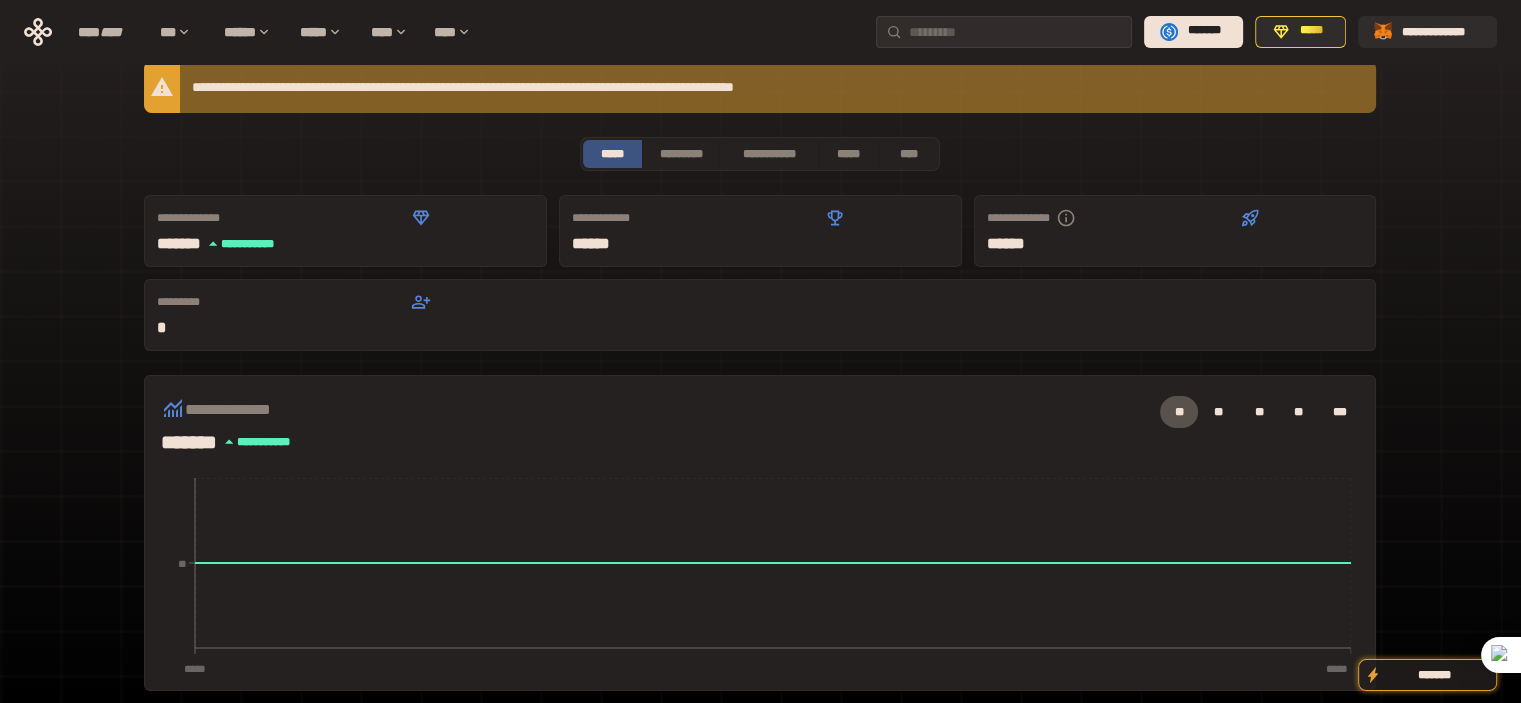 scroll, scrollTop: 0, scrollLeft: 0, axis: both 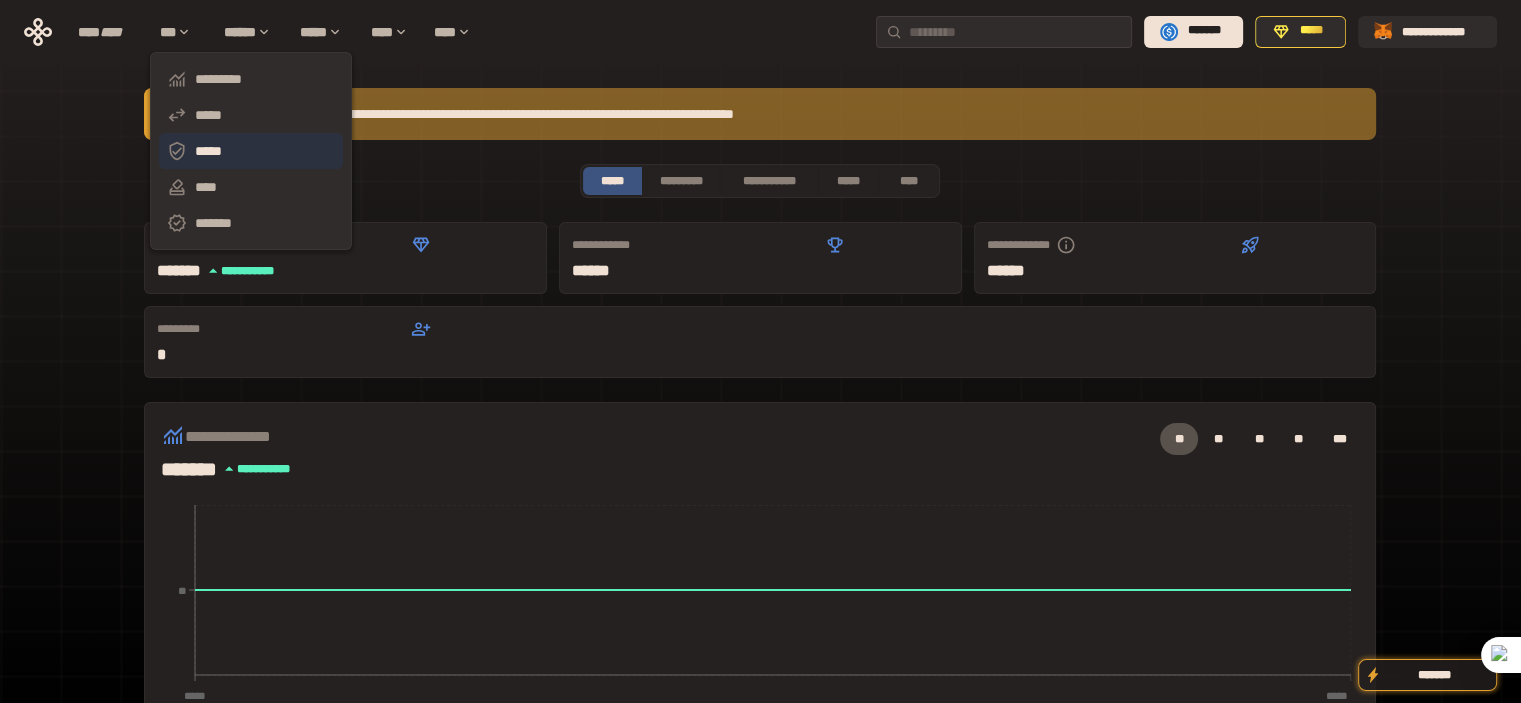 click on "*****" at bounding box center [251, 151] 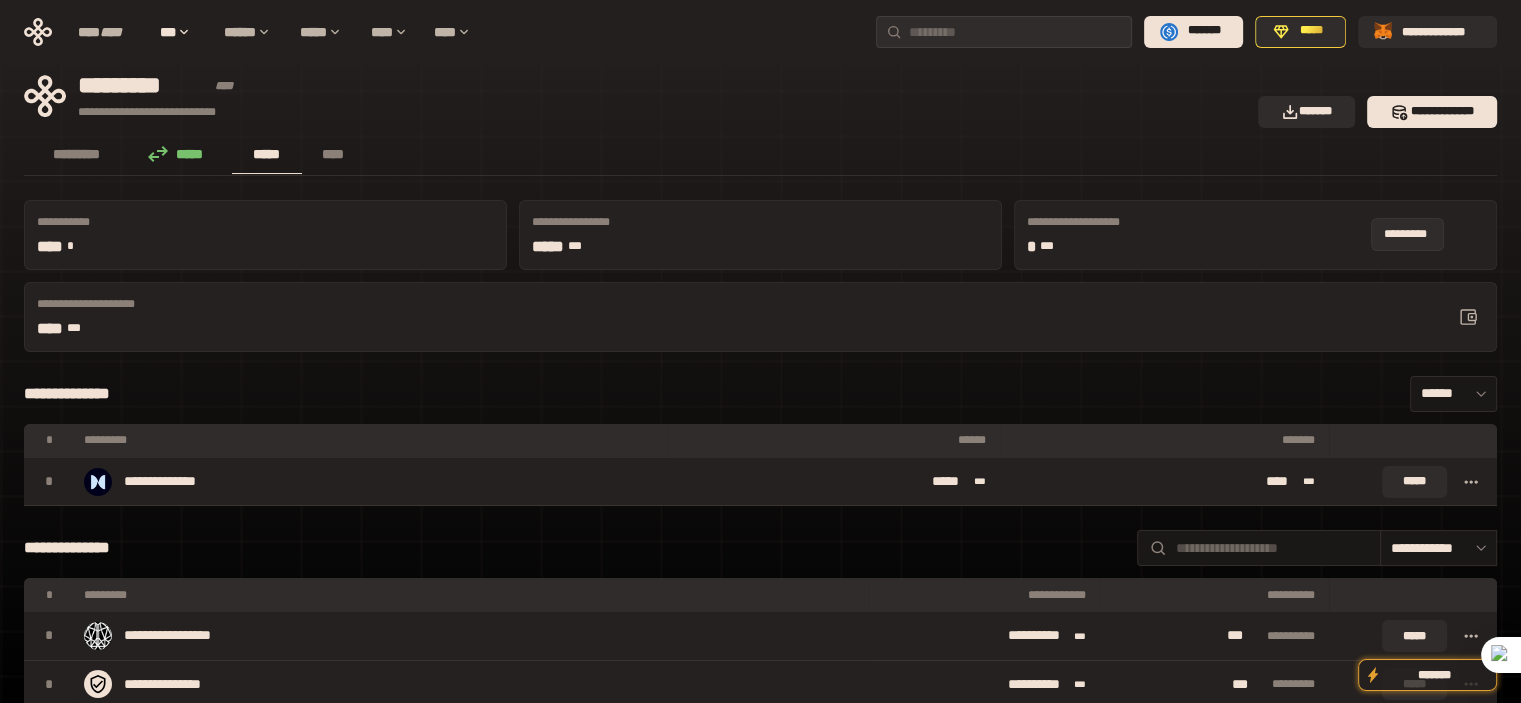 click 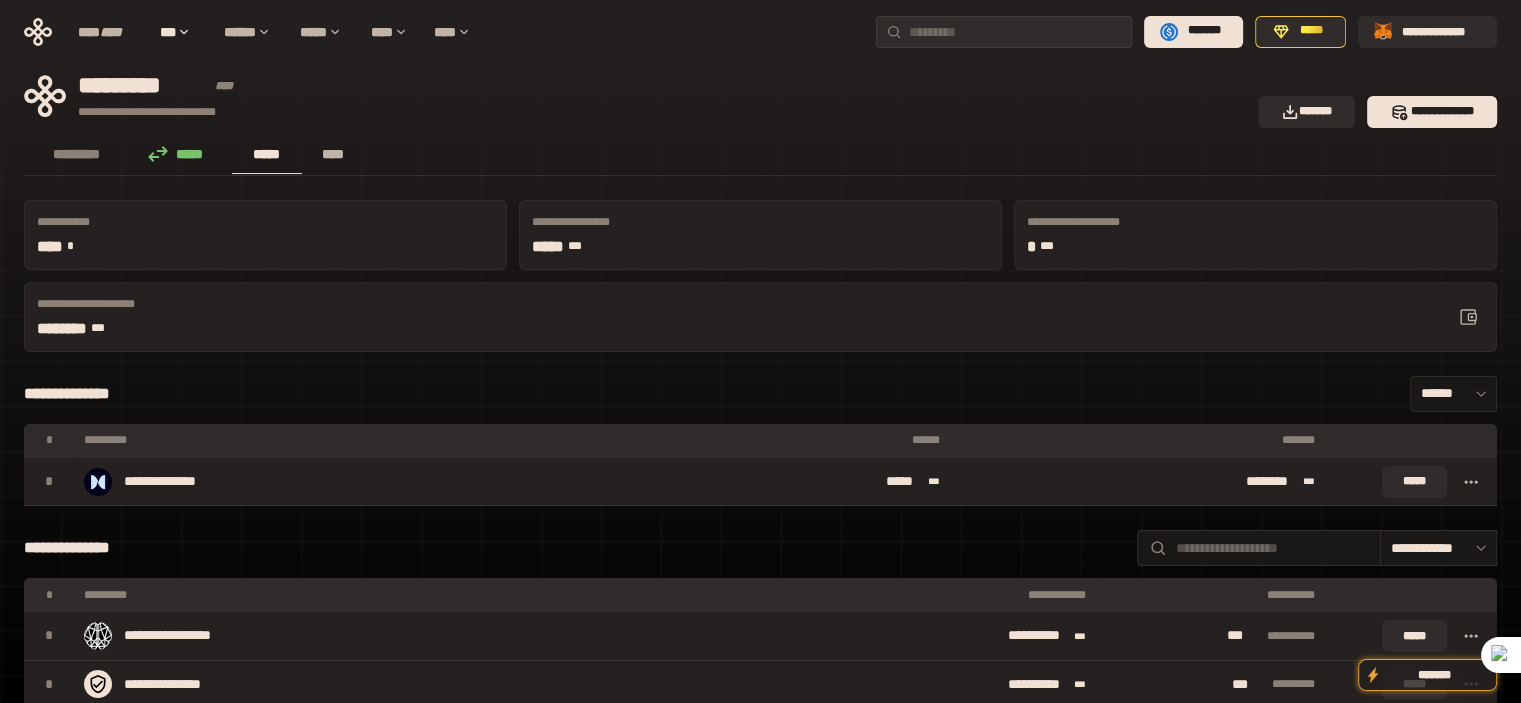 click on "****" at bounding box center [333, 154] 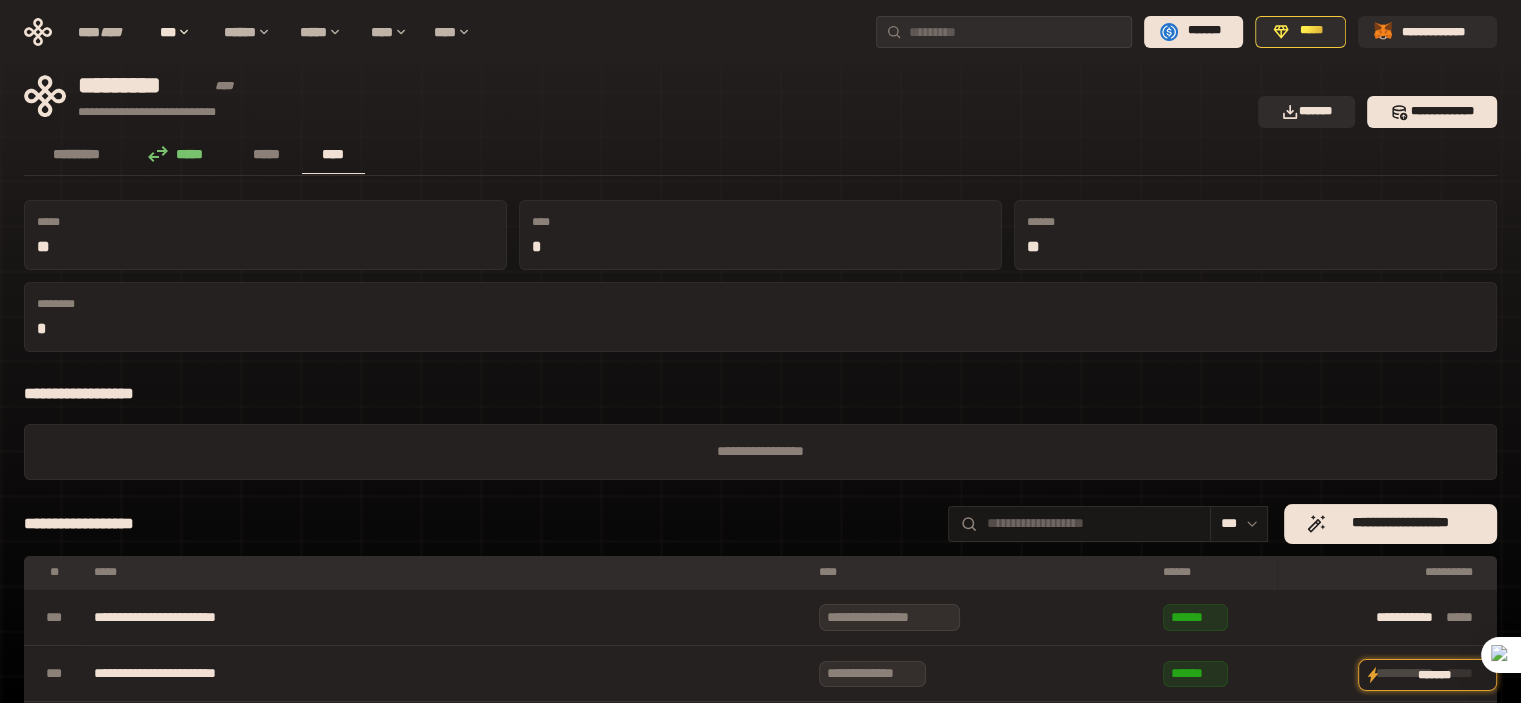 scroll, scrollTop: 0, scrollLeft: 0, axis: both 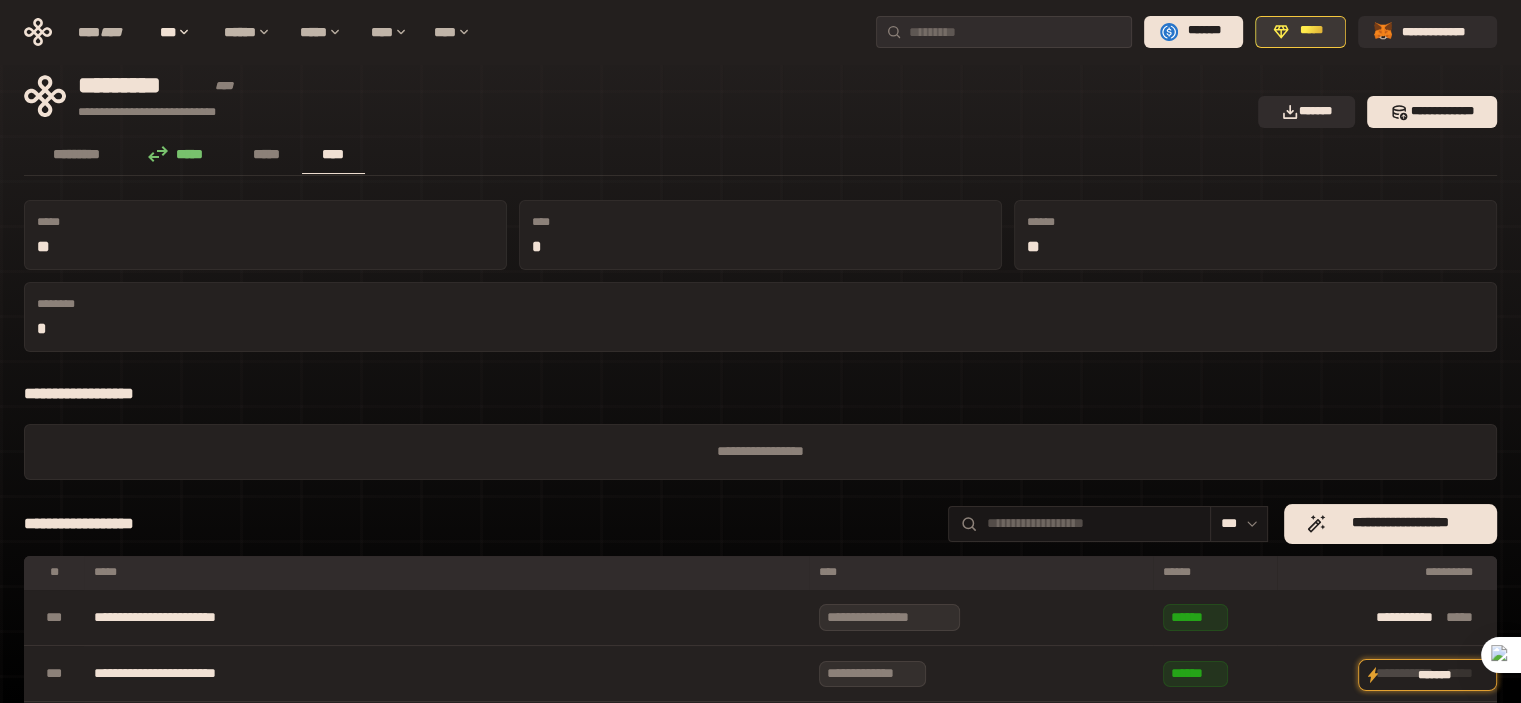 click 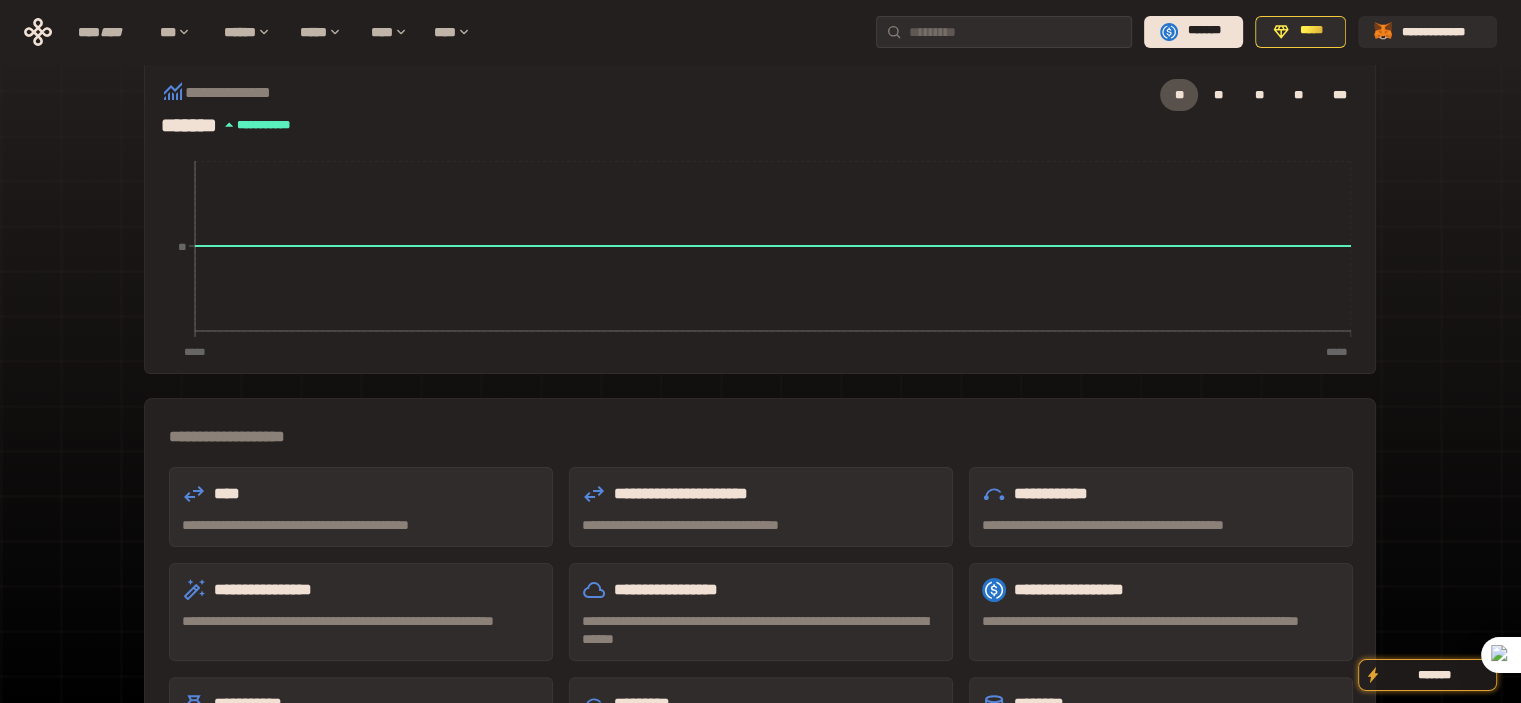 scroll, scrollTop: 500, scrollLeft: 0, axis: vertical 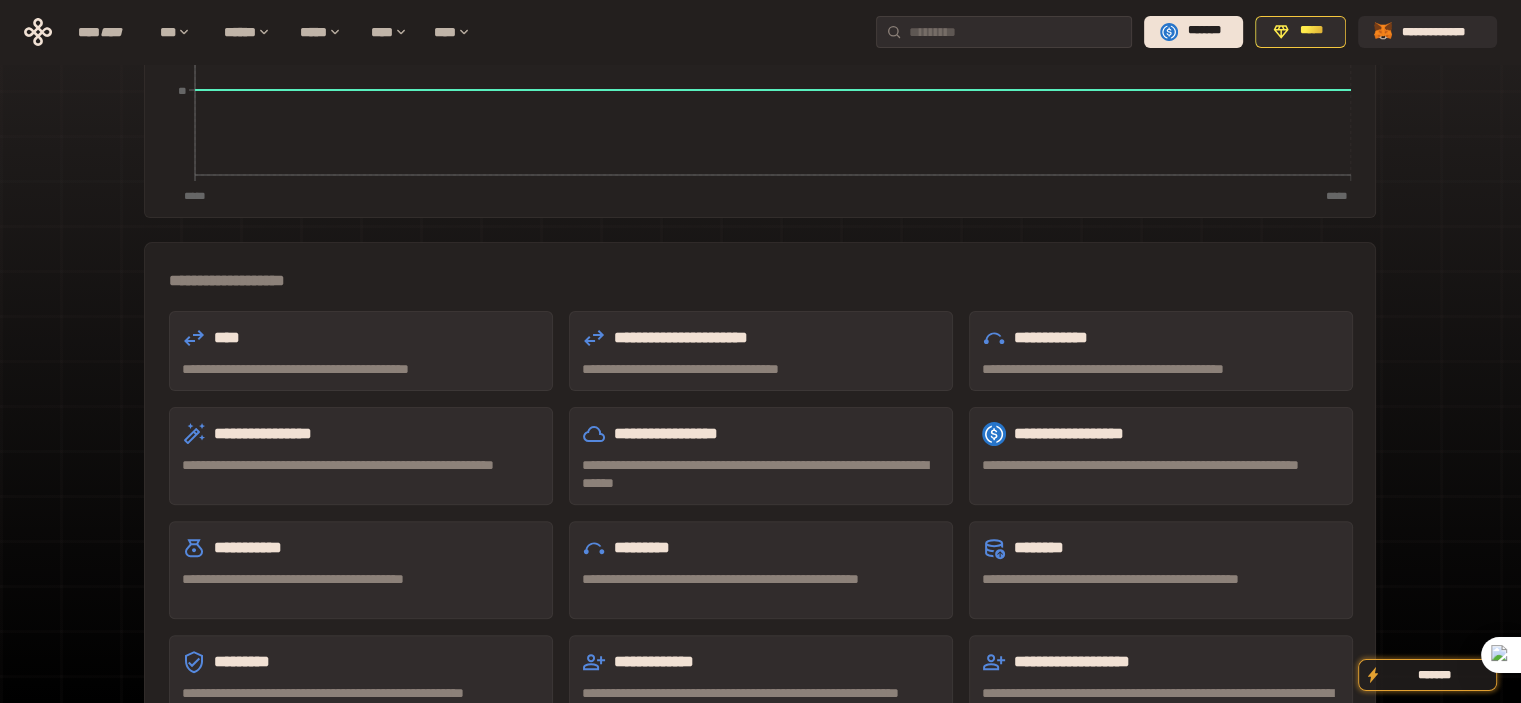 click on "****" at bounding box center (361, 338) 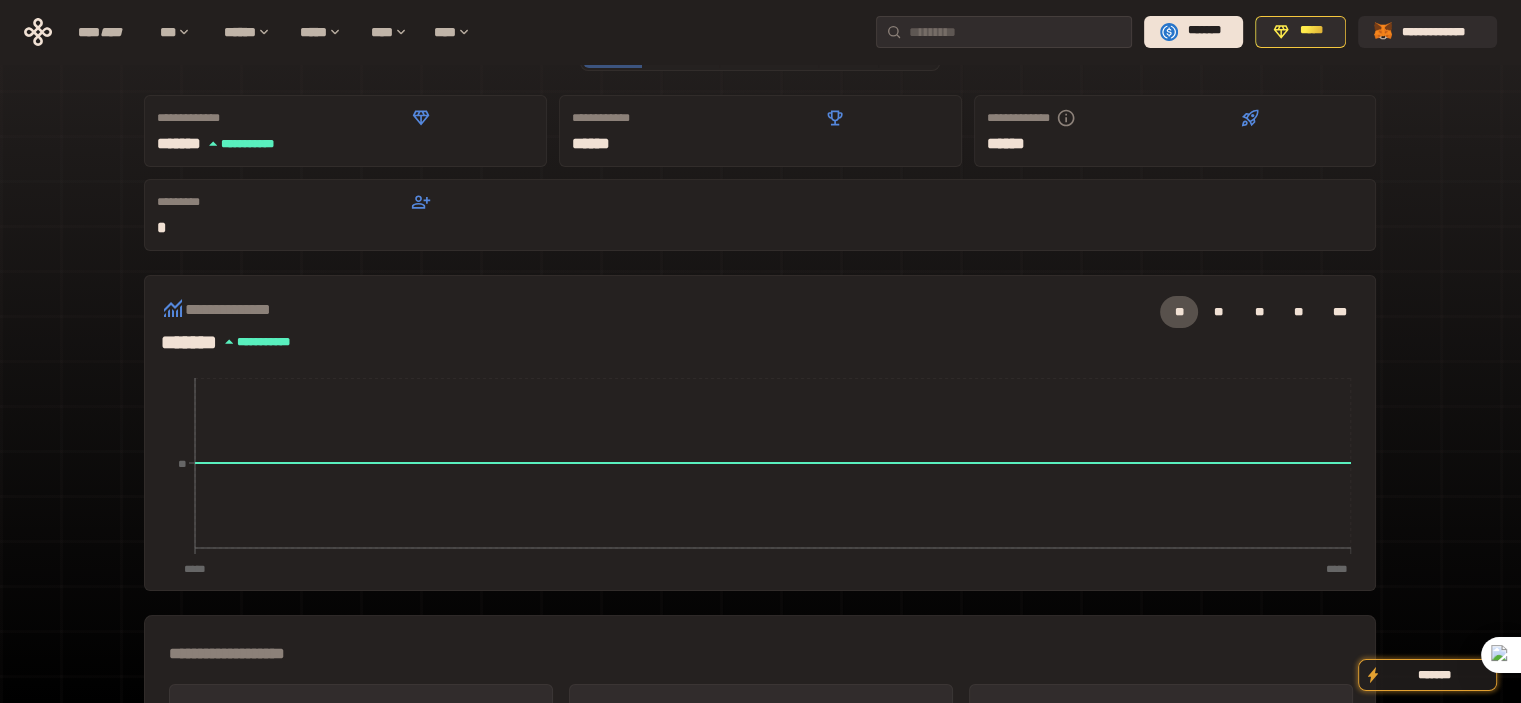 scroll, scrollTop: 200, scrollLeft: 0, axis: vertical 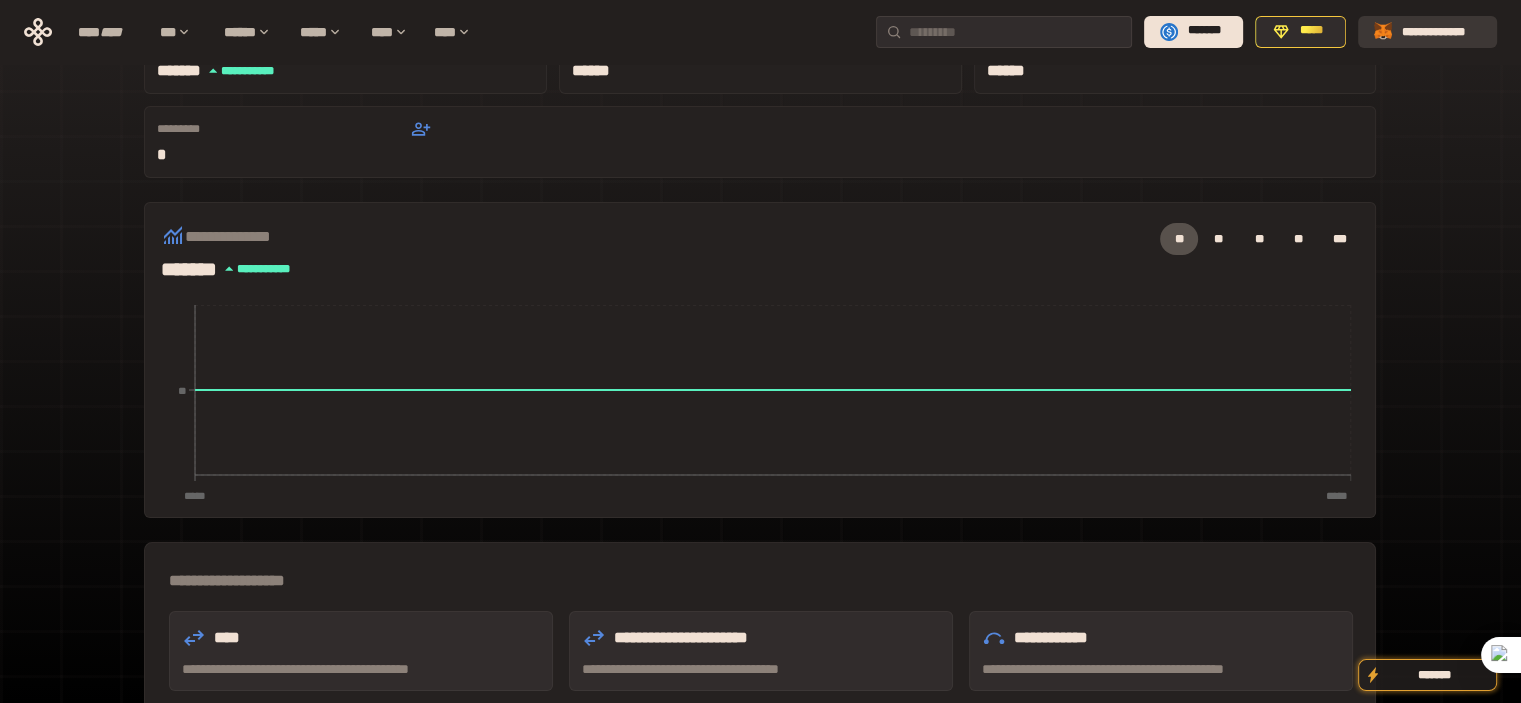 click on "**********" at bounding box center (1441, 31) 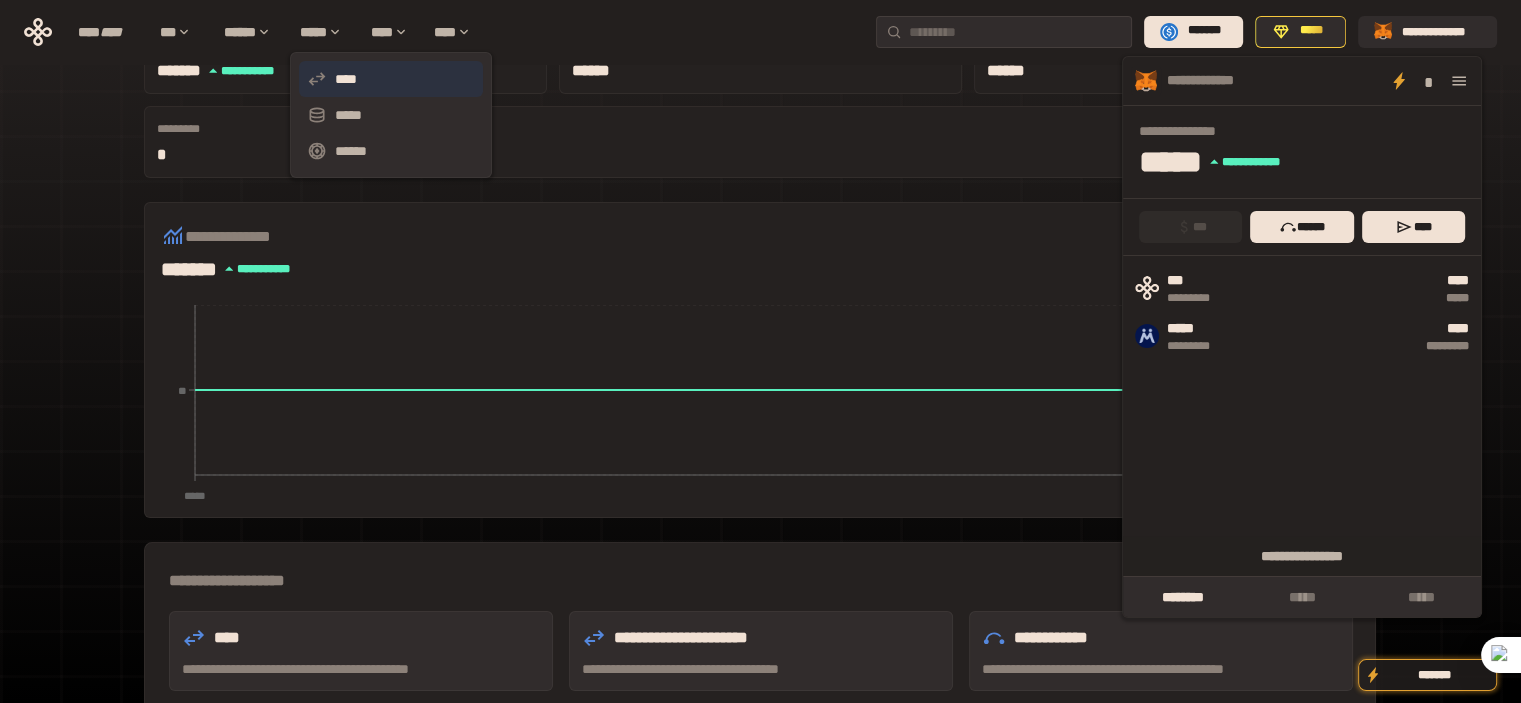 click on "****" at bounding box center (391, 79) 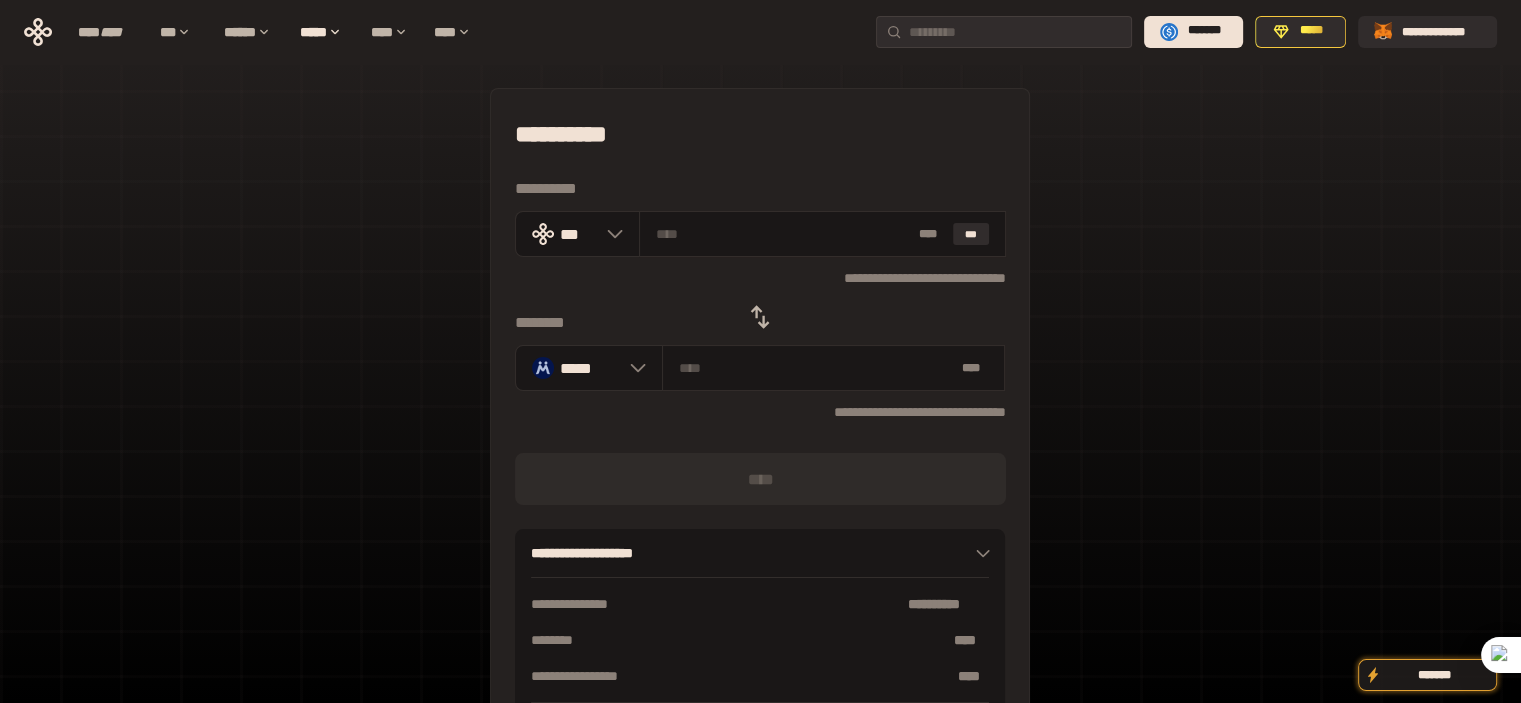 click 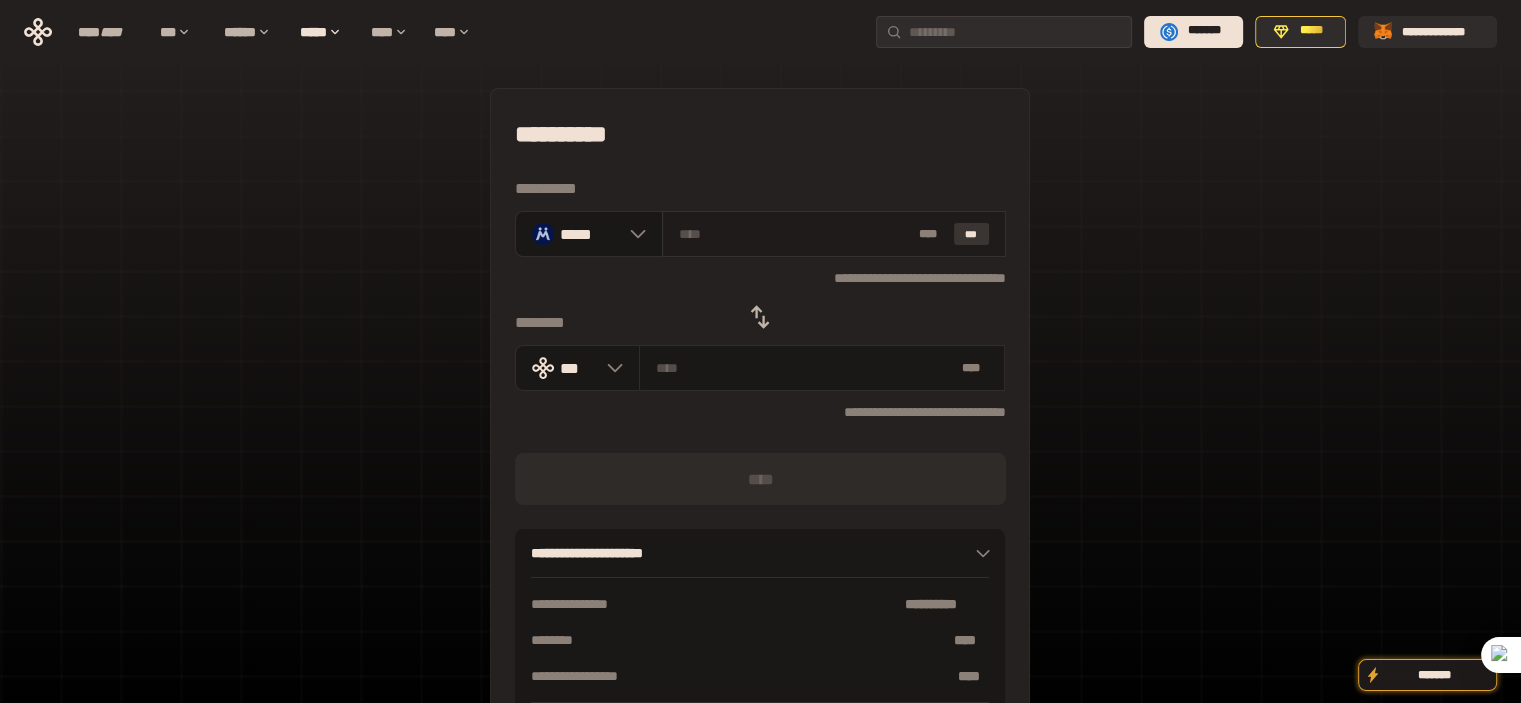 click on "***" at bounding box center [972, 234] 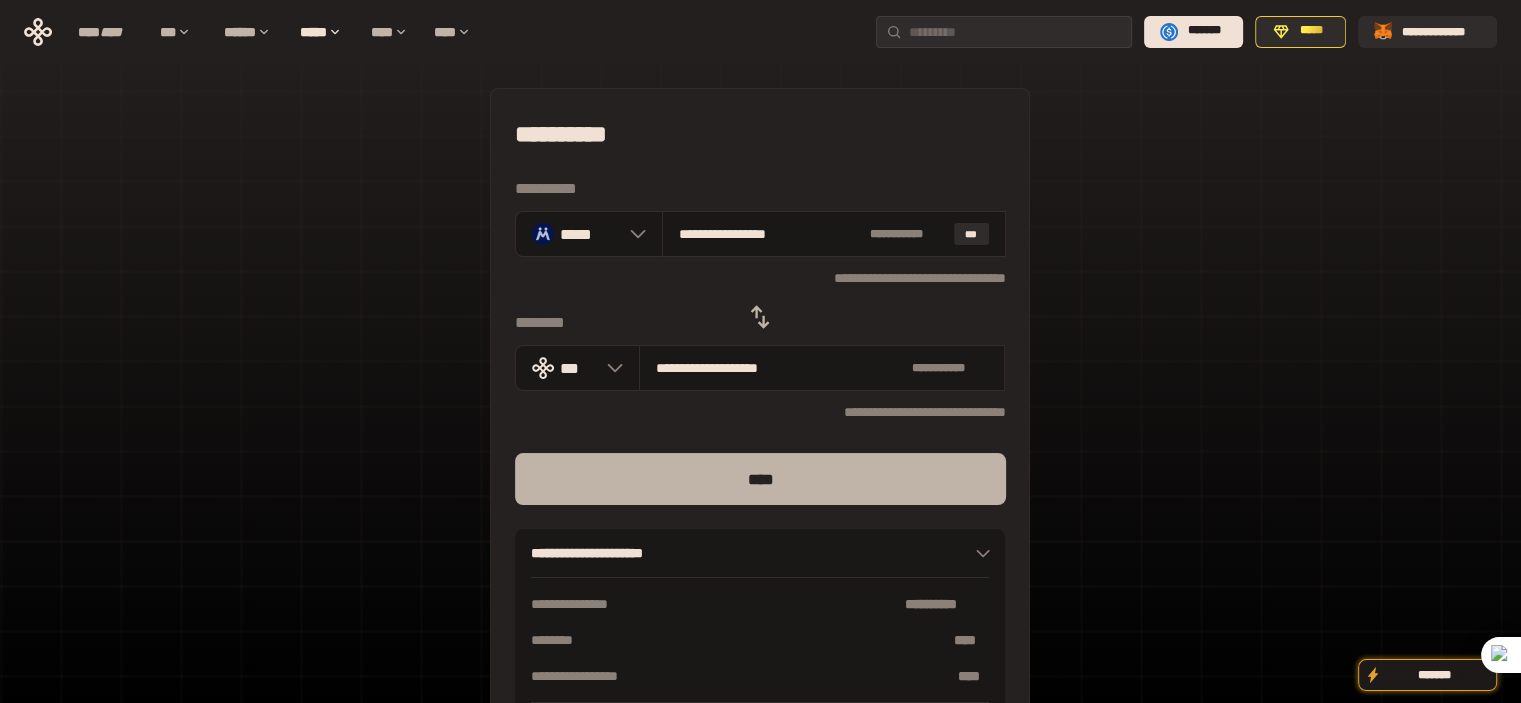 click on "****" at bounding box center (760, 479) 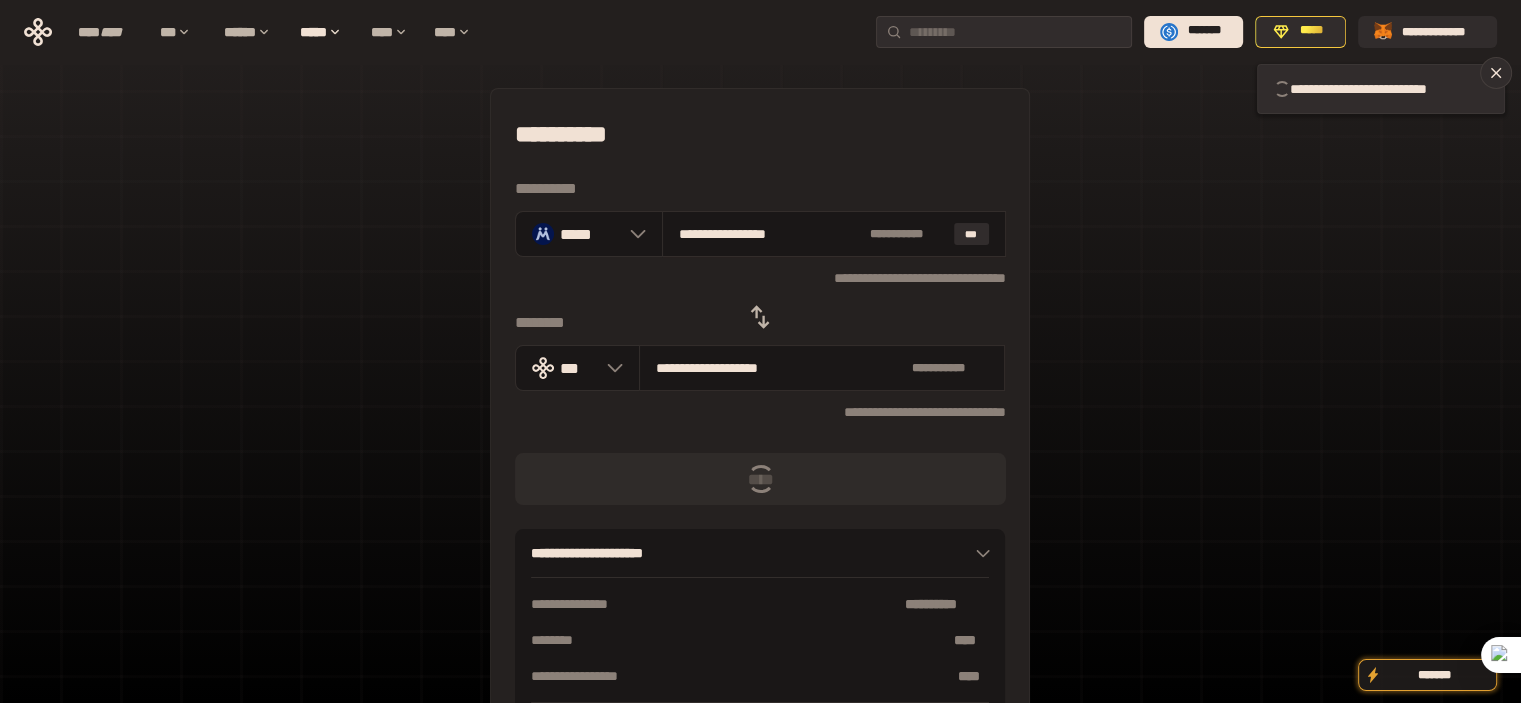 type 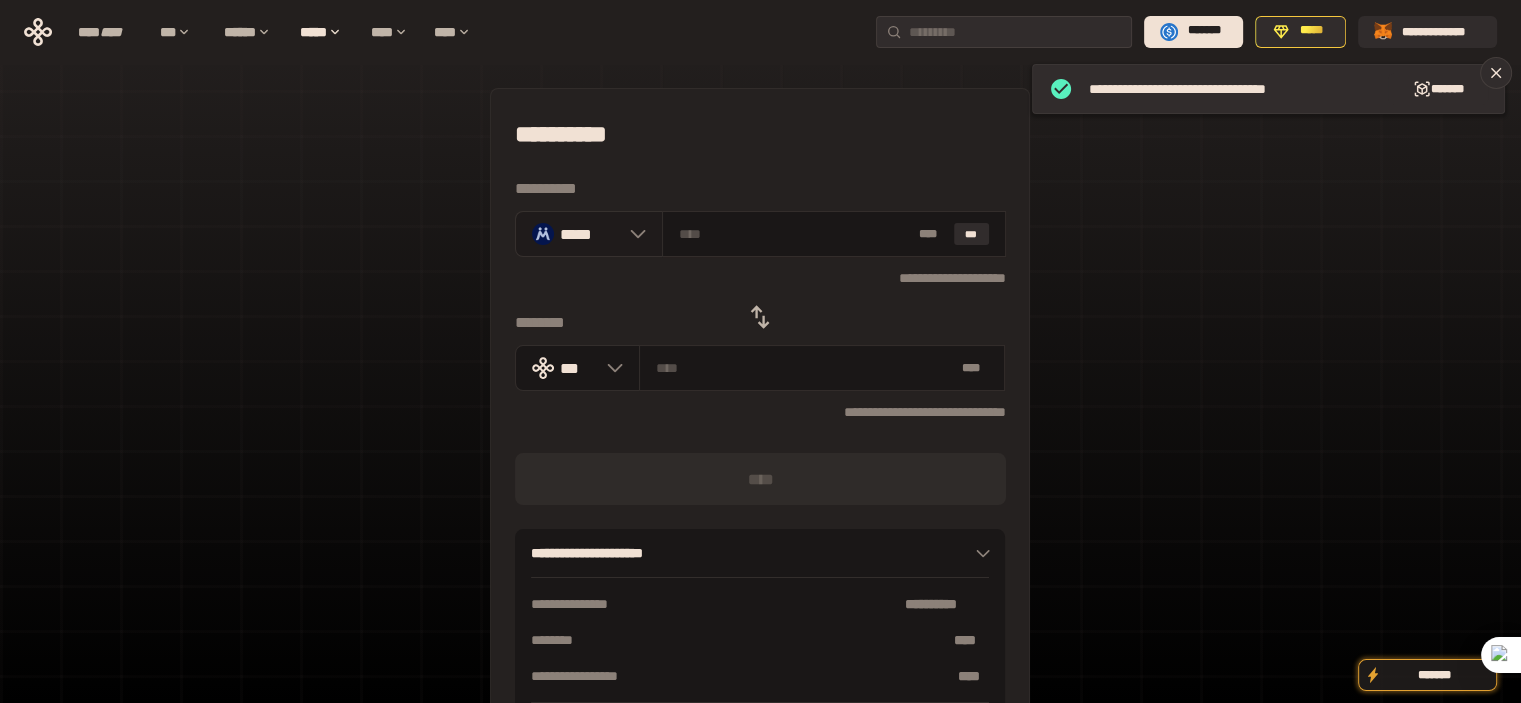 click on "*****" at bounding box center (589, 233) 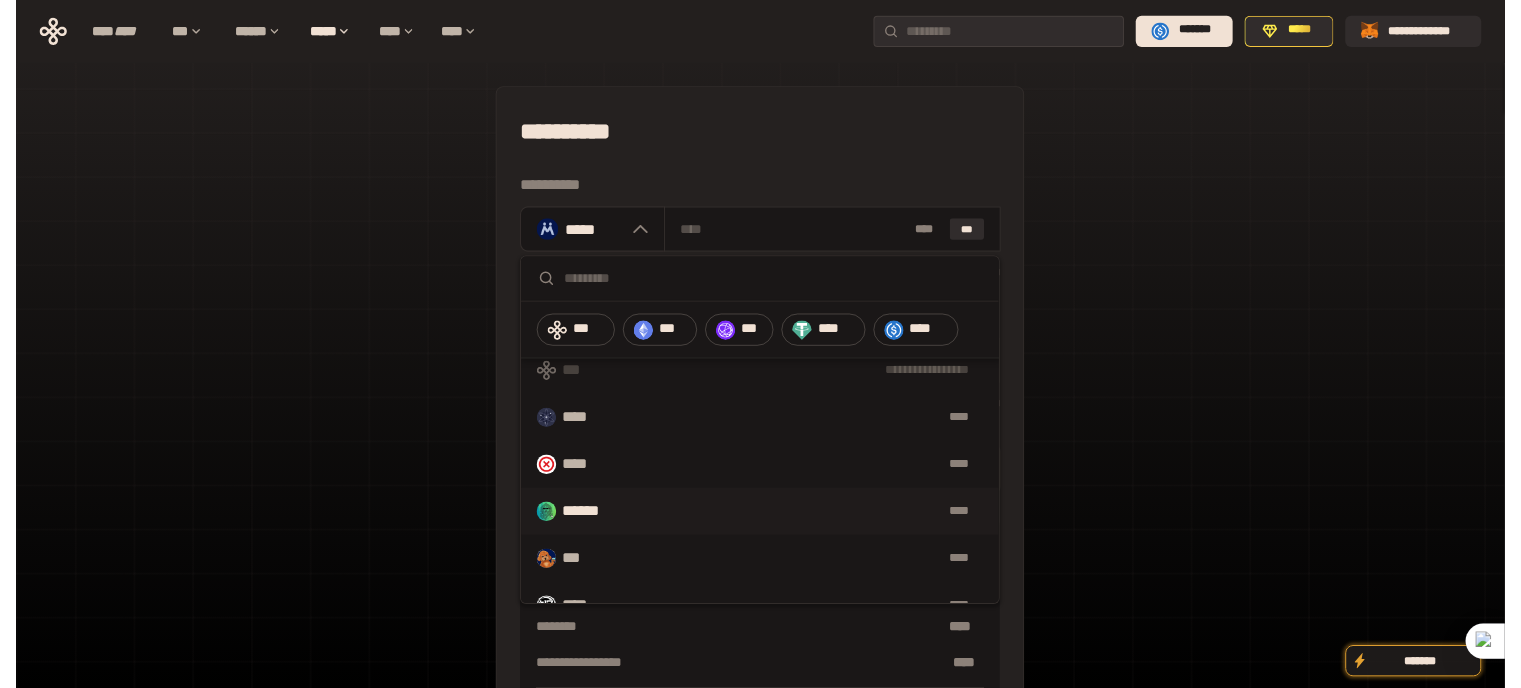 scroll, scrollTop: 0, scrollLeft: 0, axis: both 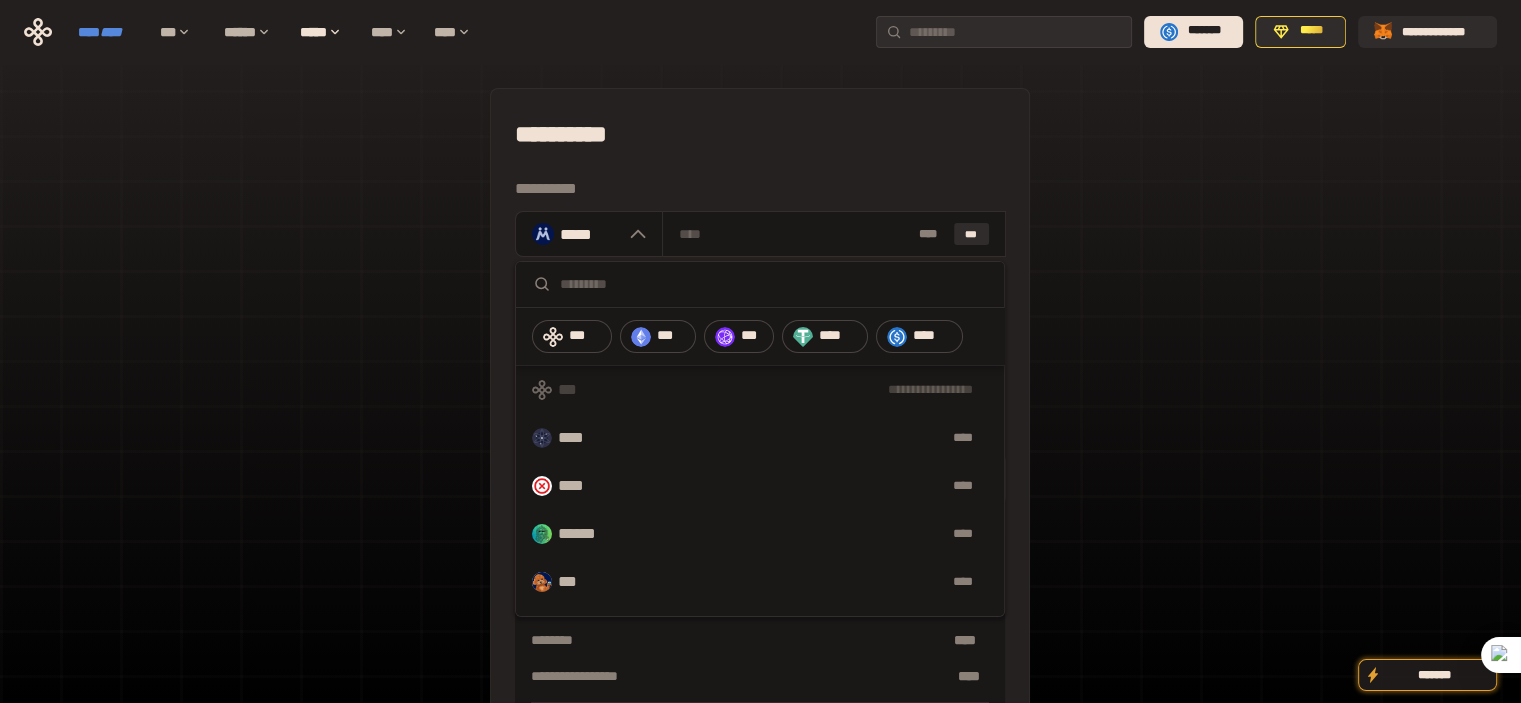 click on "****" at bounding box center [111, 32] 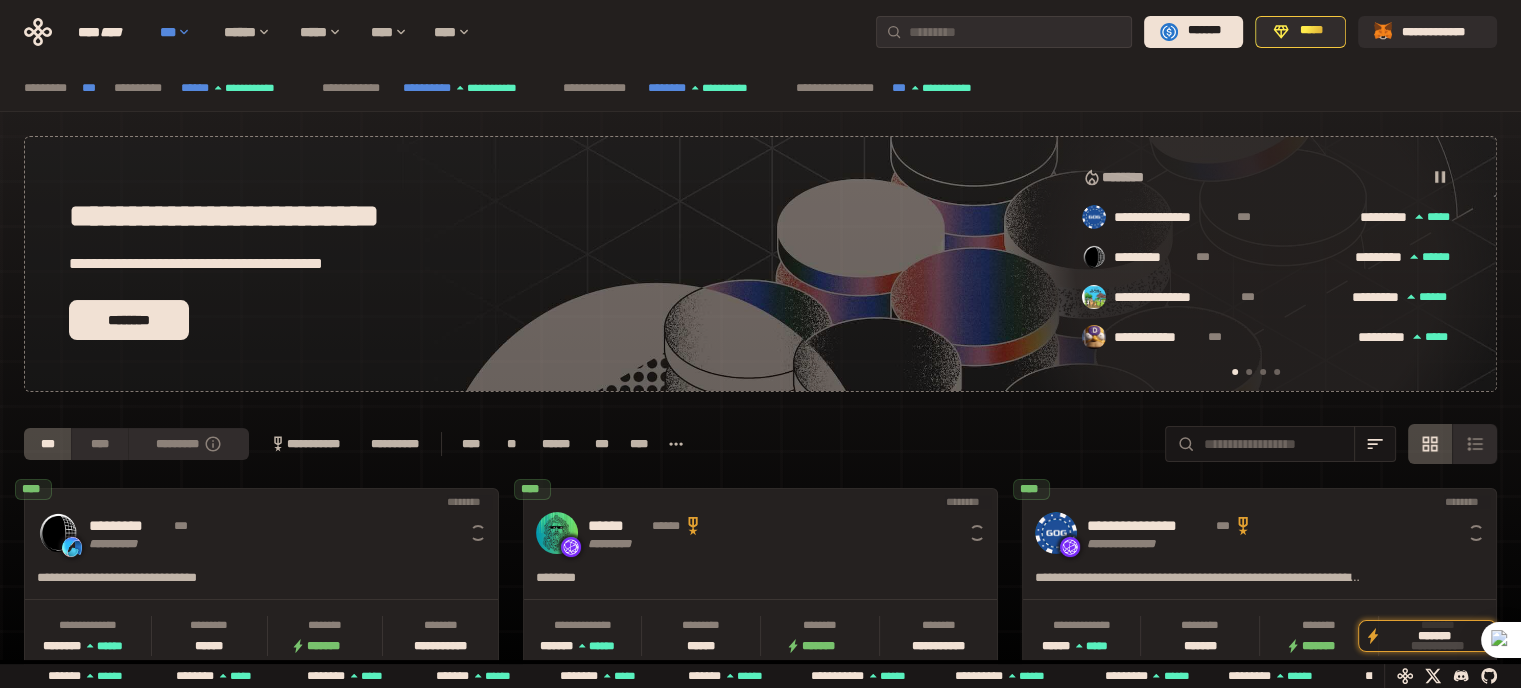 scroll, scrollTop: 0, scrollLeft: 16, axis: horizontal 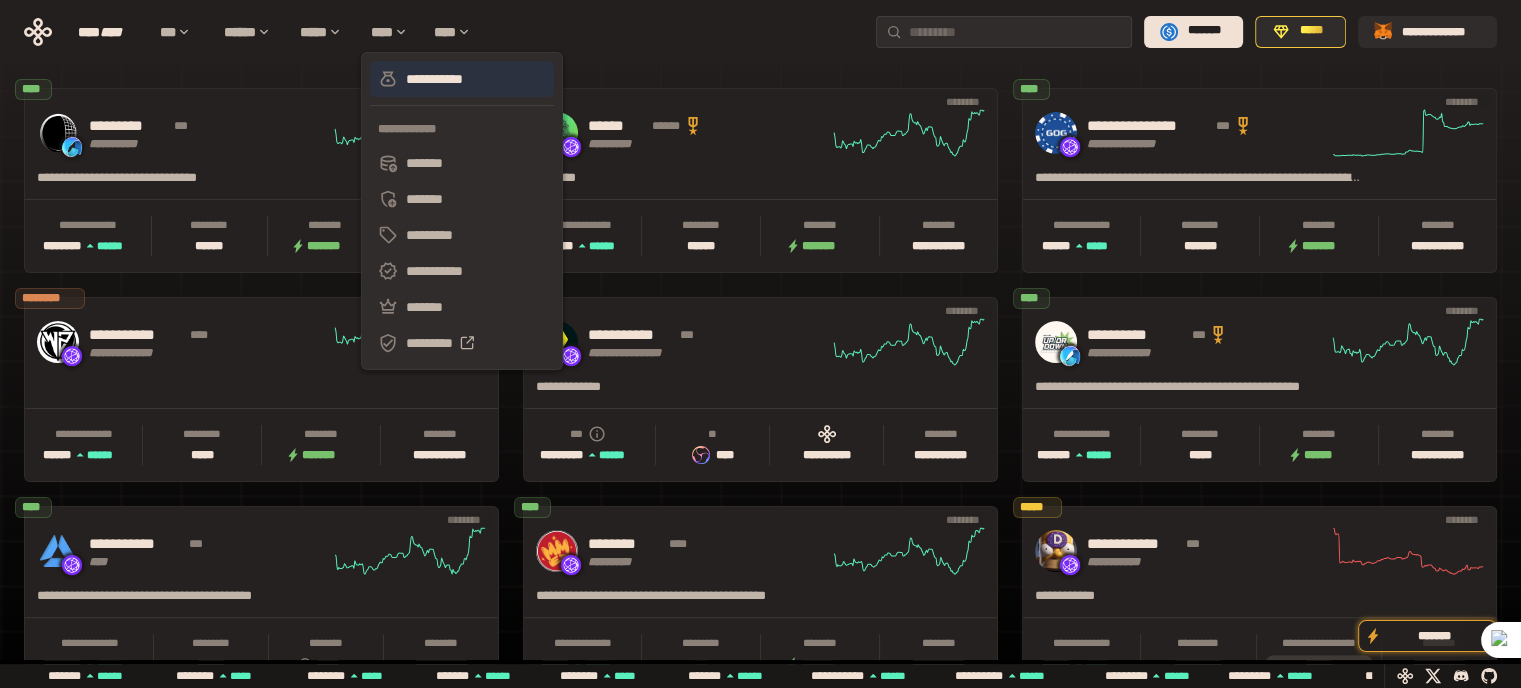 click on "**********" at bounding box center [462, 79] 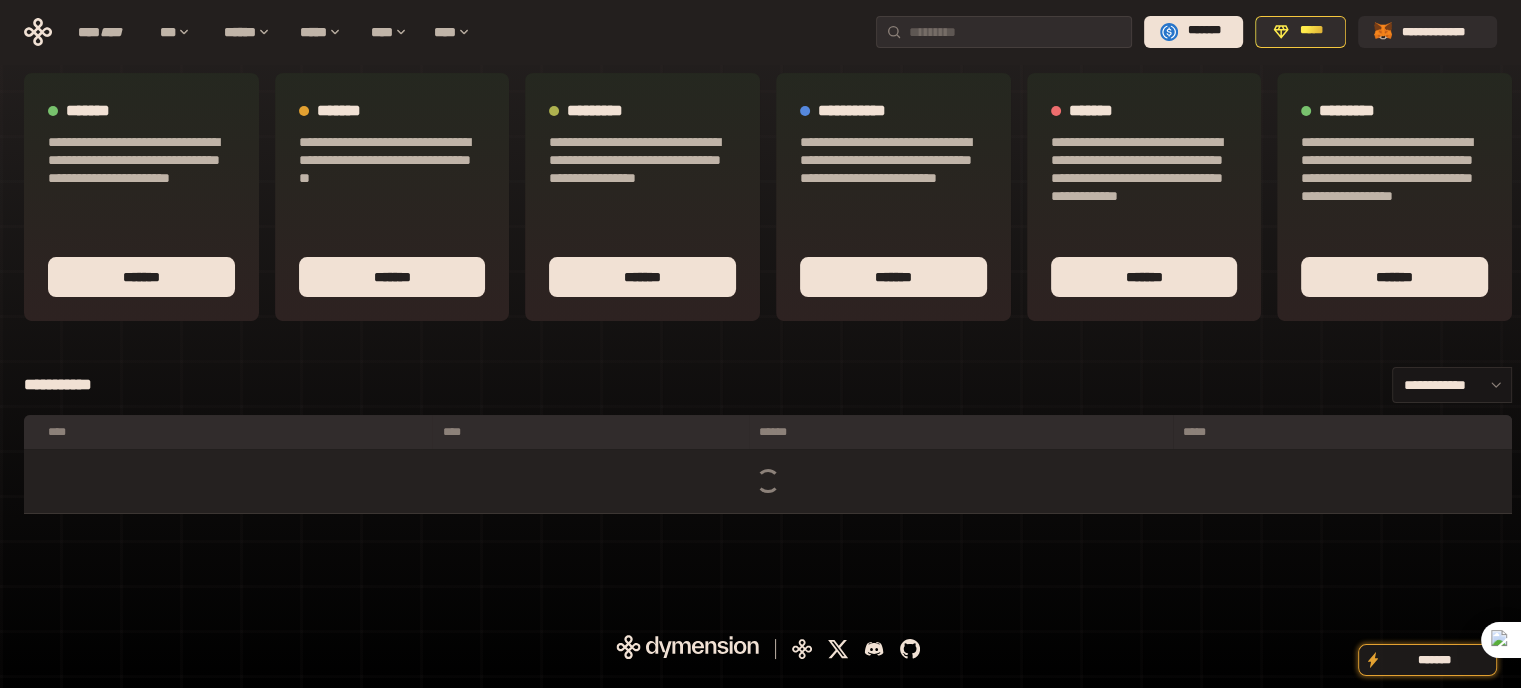 scroll, scrollTop: 0, scrollLeft: 0, axis: both 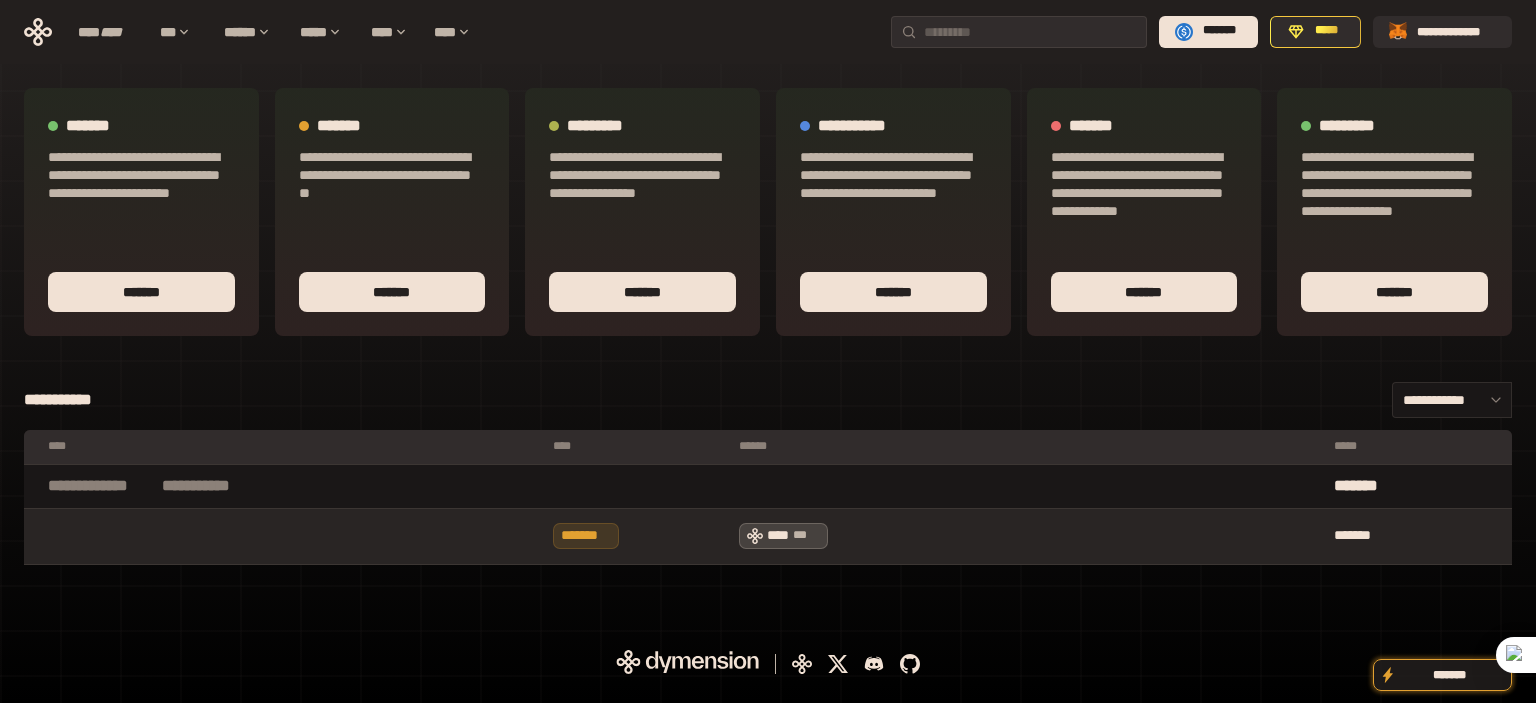 click on "***" at bounding box center (807, 535) 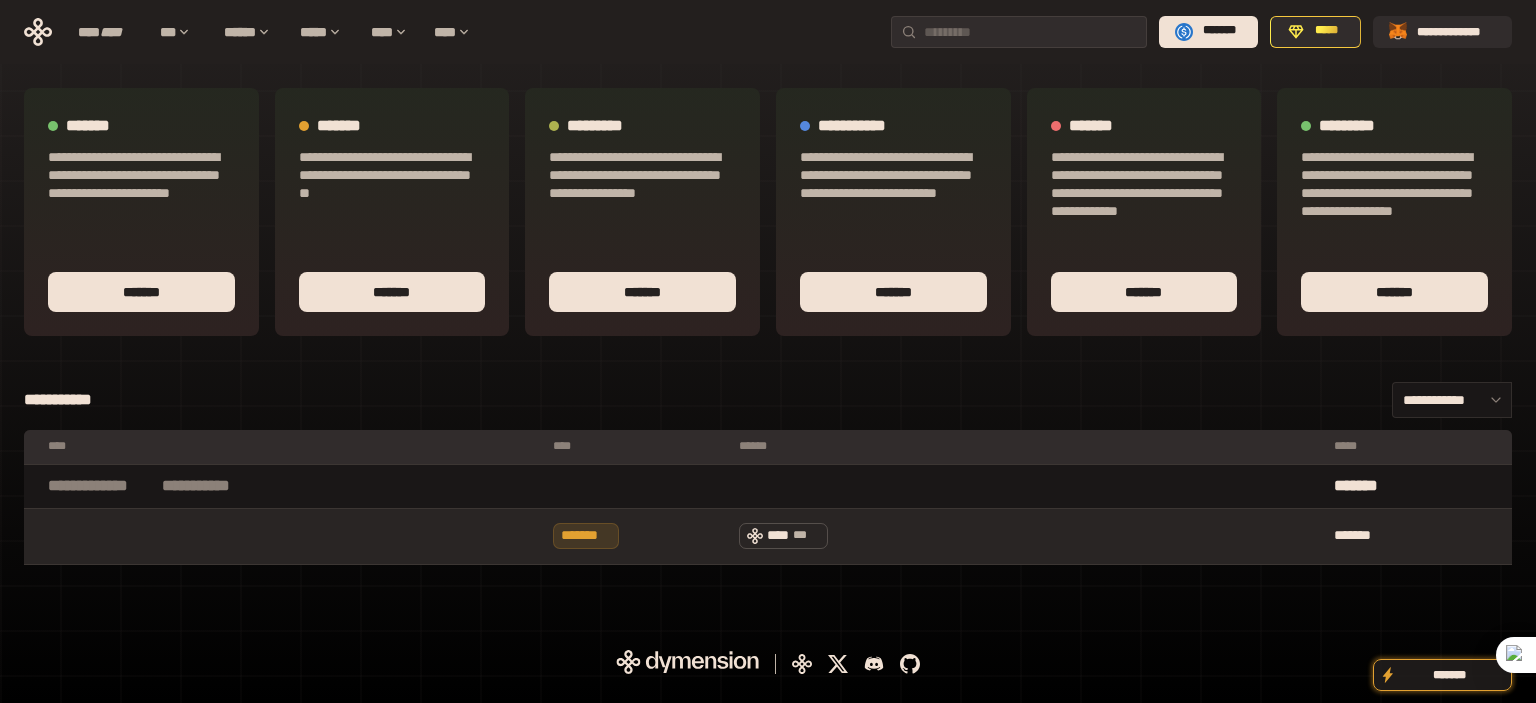 click on "*******" at bounding box center [1418, 536] 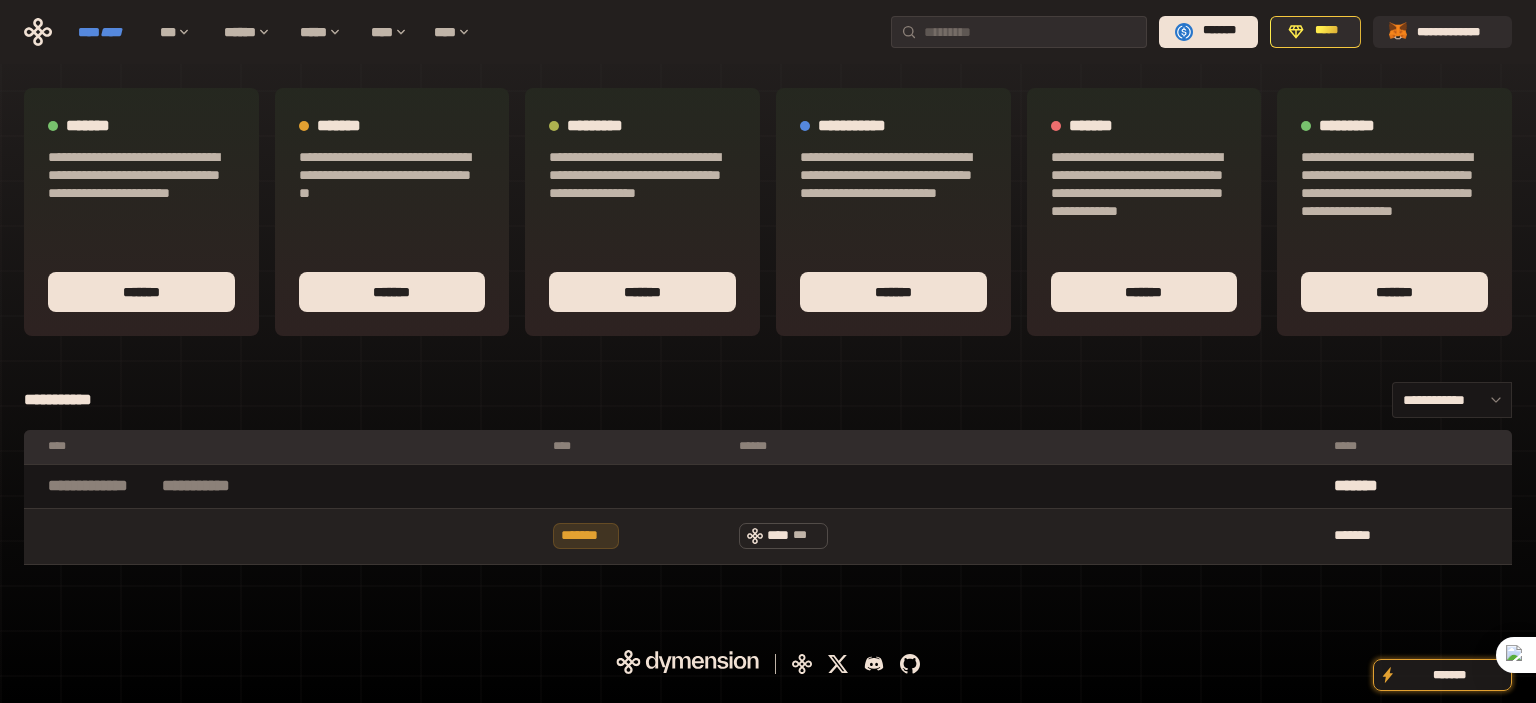 click on "**** ****" at bounding box center [109, 32] 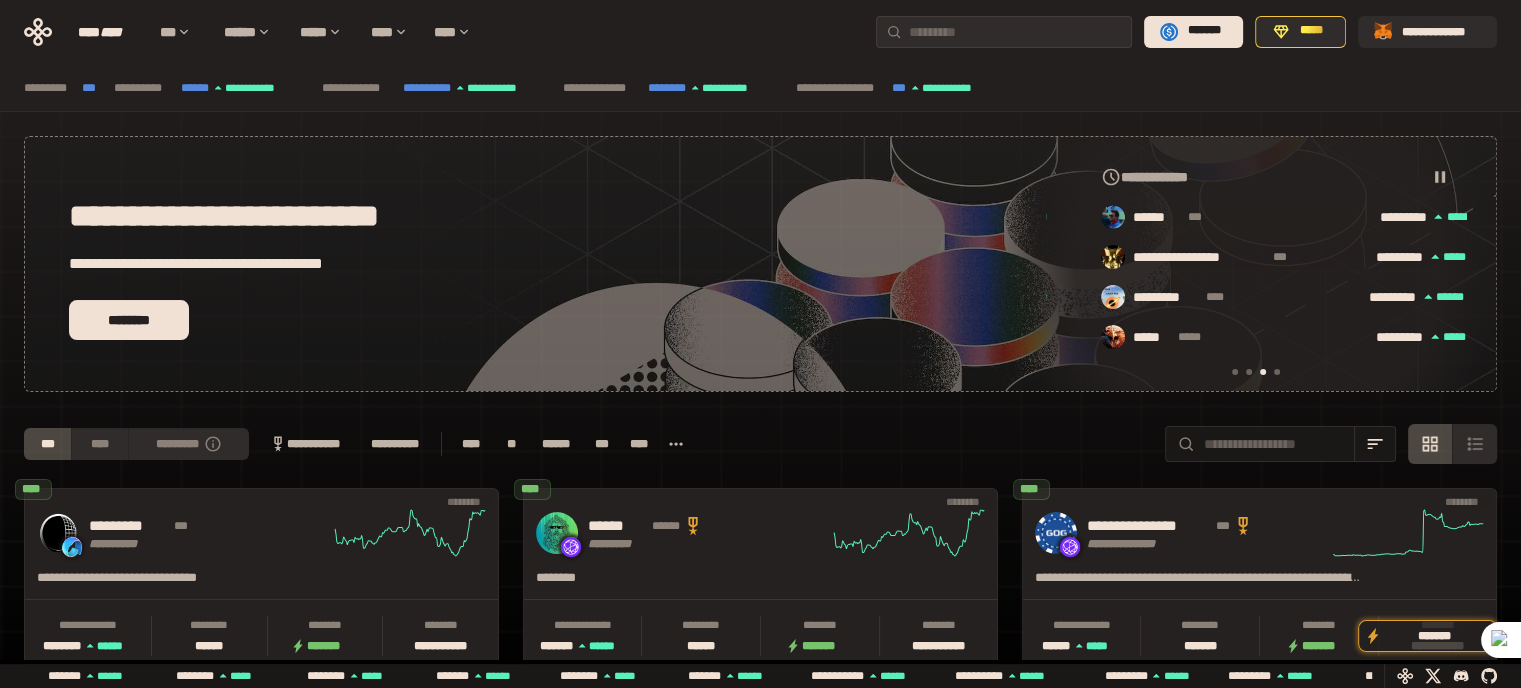 scroll, scrollTop: 0, scrollLeft: 856, axis: horizontal 